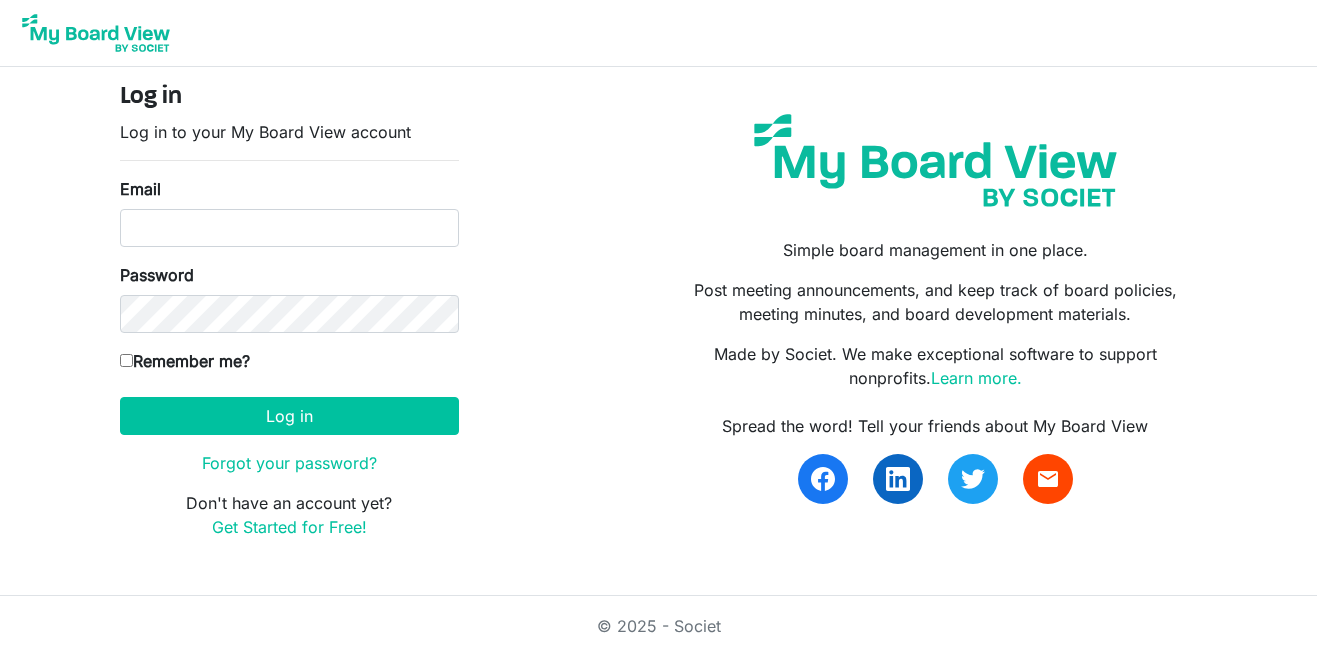 scroll, scrollTop: 0, scrollLeft: 0, axis: both 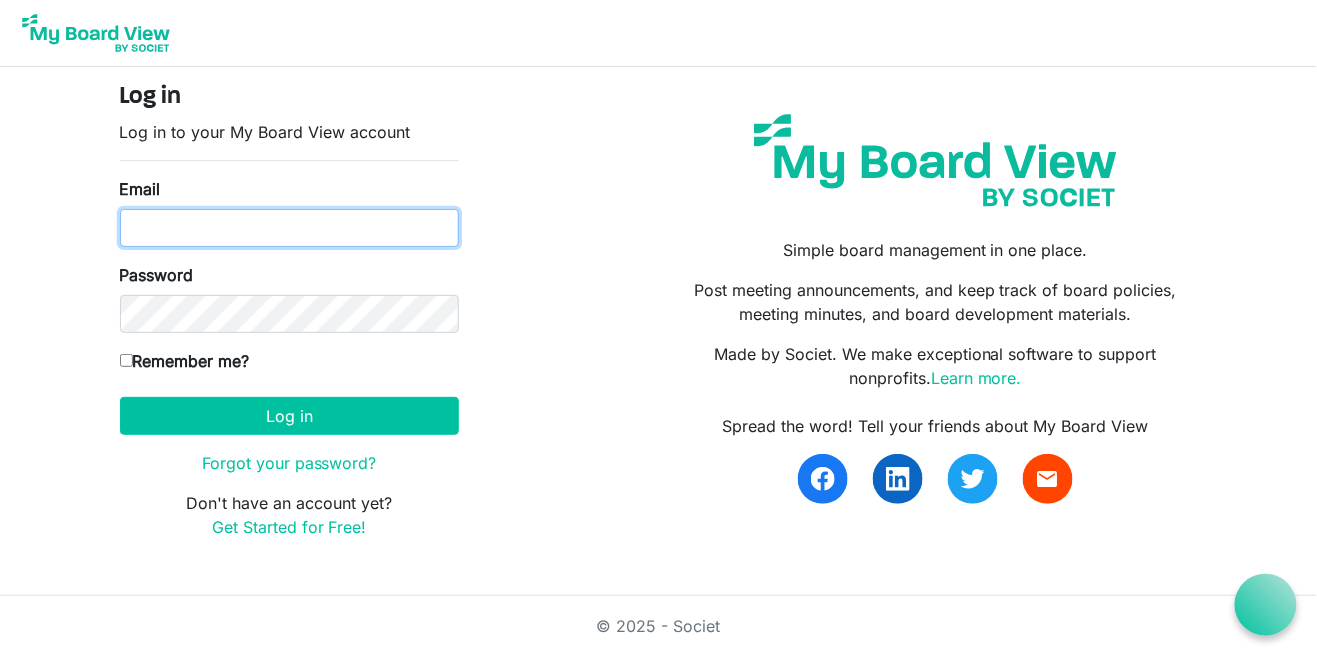 click on "Email" at bounding box center (289, 228) 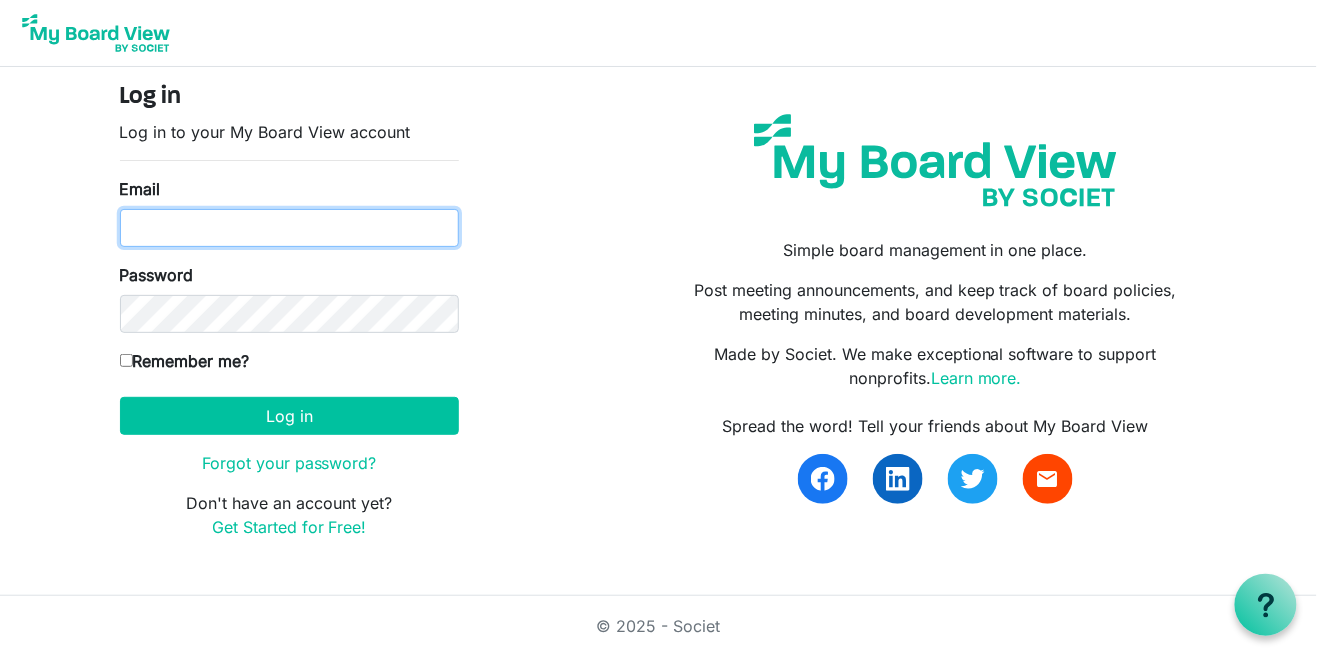 click on "Email" at bounding box center [289, 228] 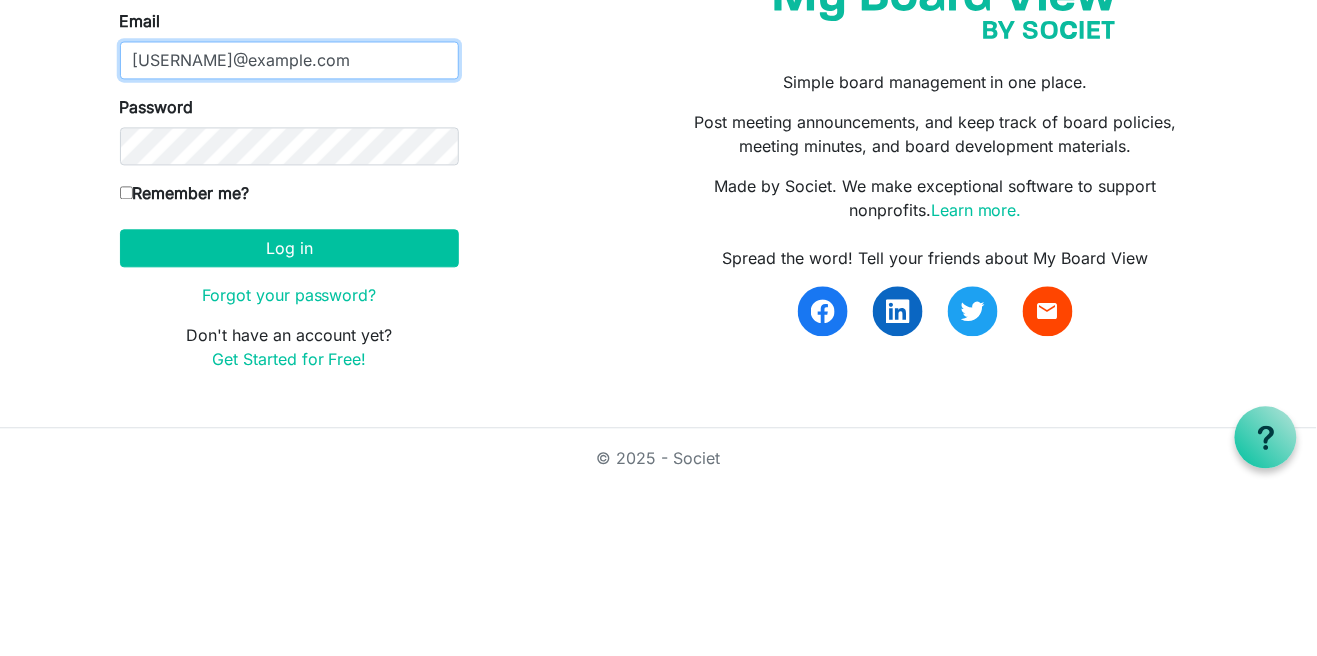 type on "daughterswhospeak@gmail.com" 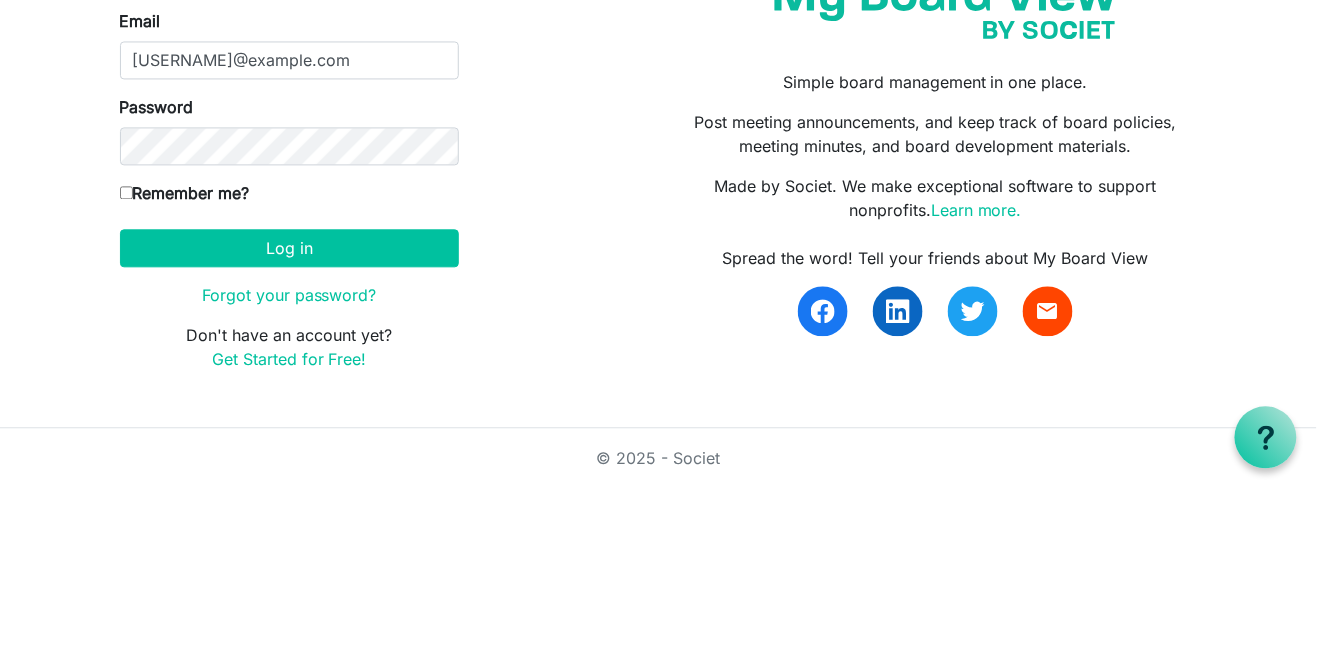 click on "Remember me?" at bounding box center (185, 361) 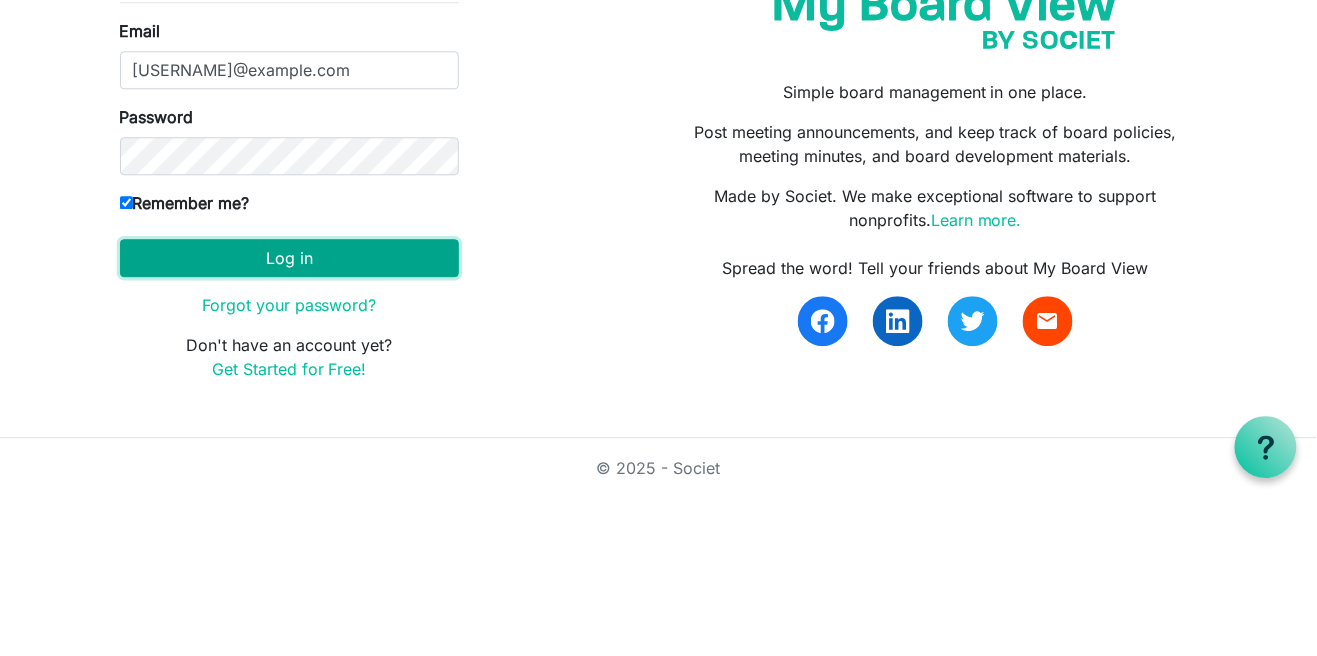 click on "Log in" at bounding box center (289, 416) 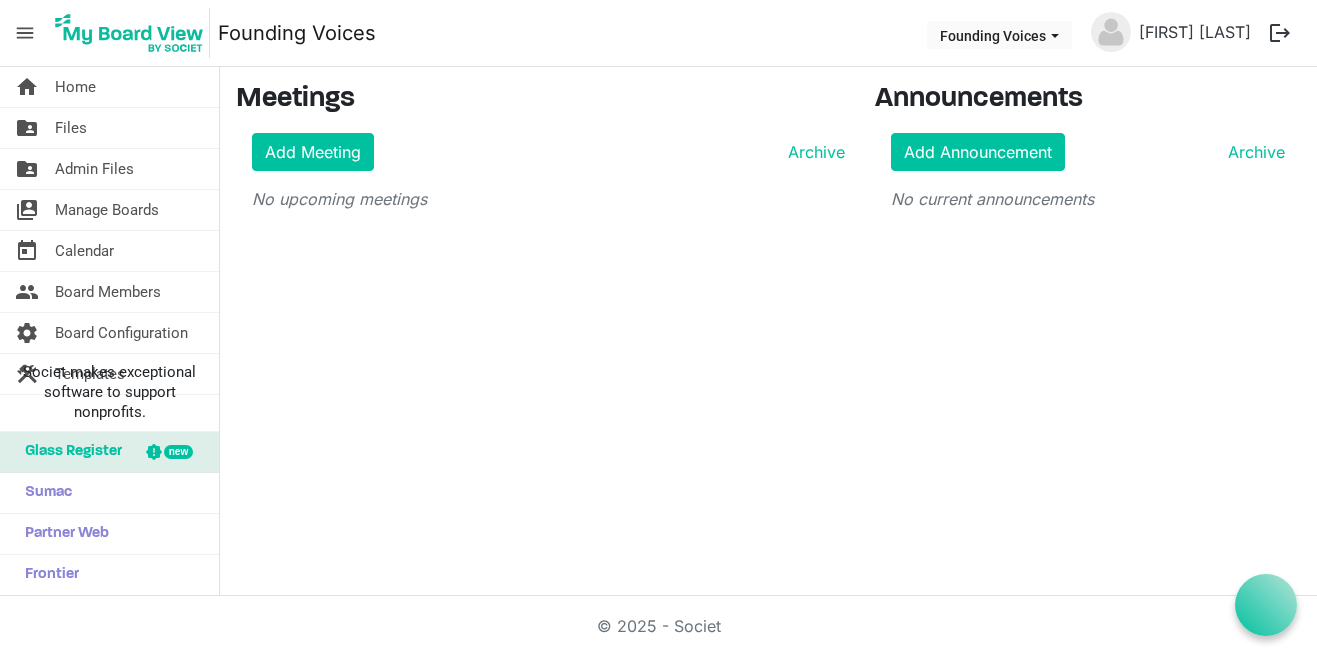 scroll, scrollTop: 0, scrollLeft: 0, axis: both 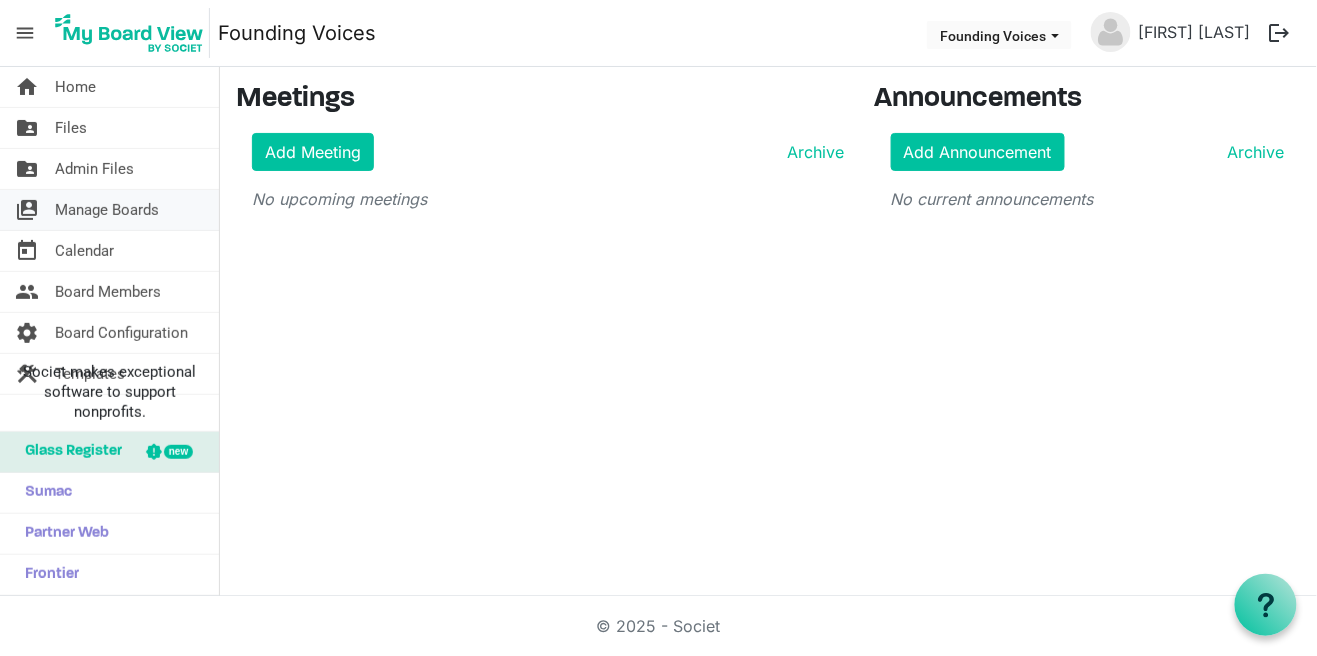 click on "switch_account
Manage Boards" at bounding box center (109, 210) 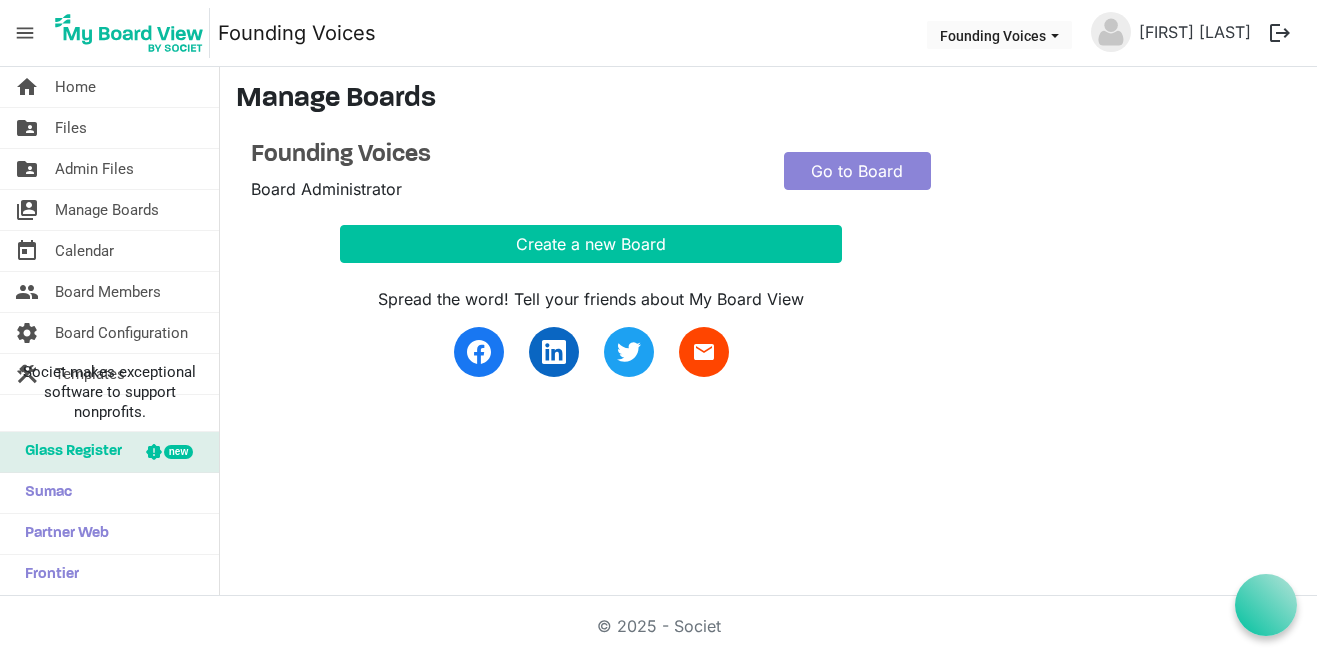scroll, scrollTop: 0, scrollLeft: 0, axis: both 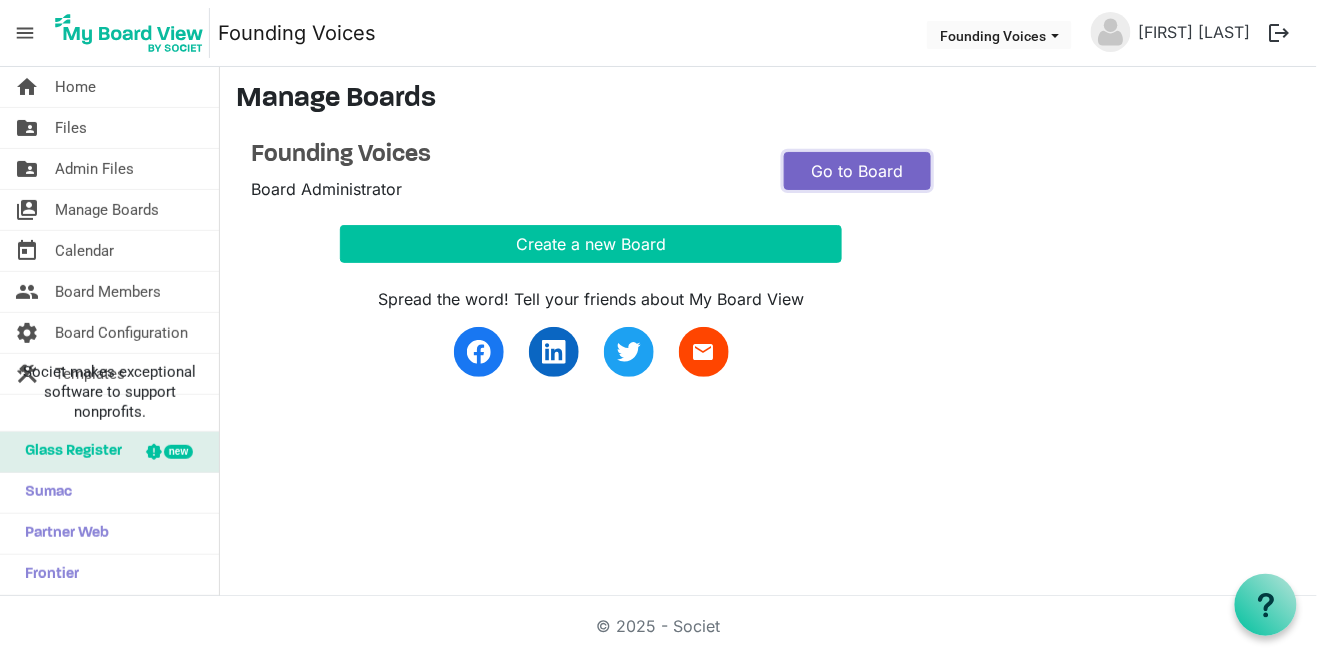 click on "Go to Board" at bounding box center (858, 171) 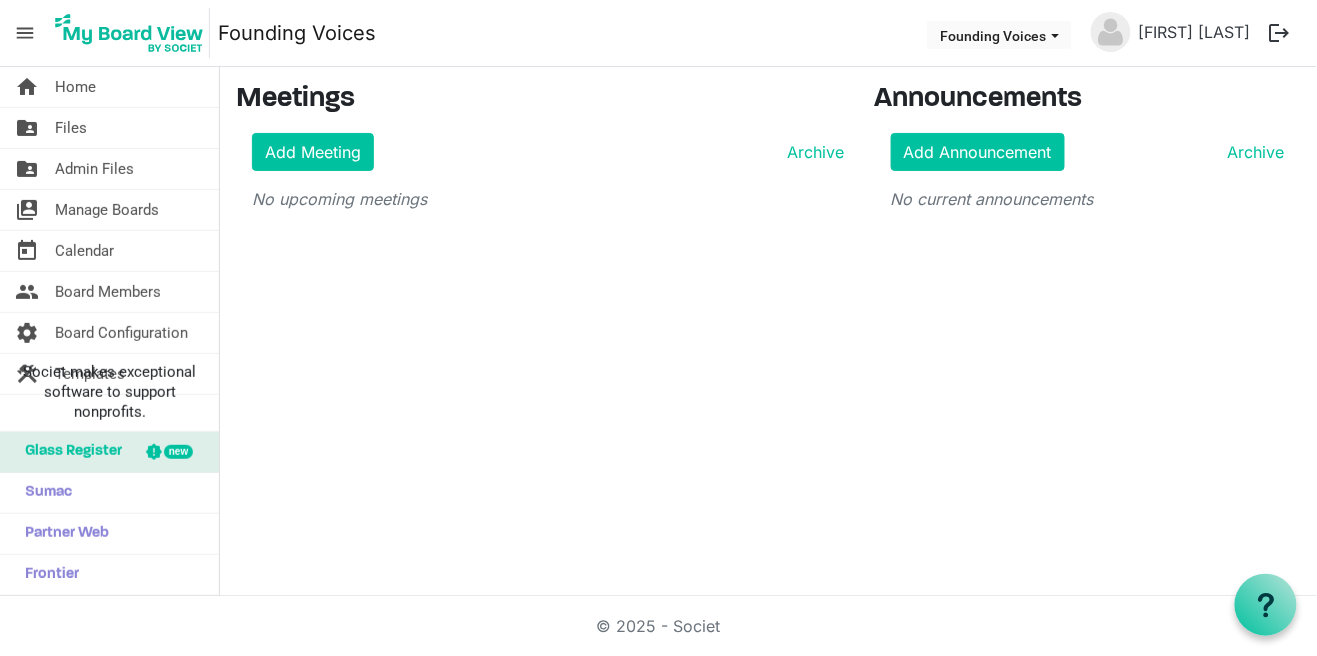 scroll, scrollTop: 0, scrollLeft: 0, axis: both 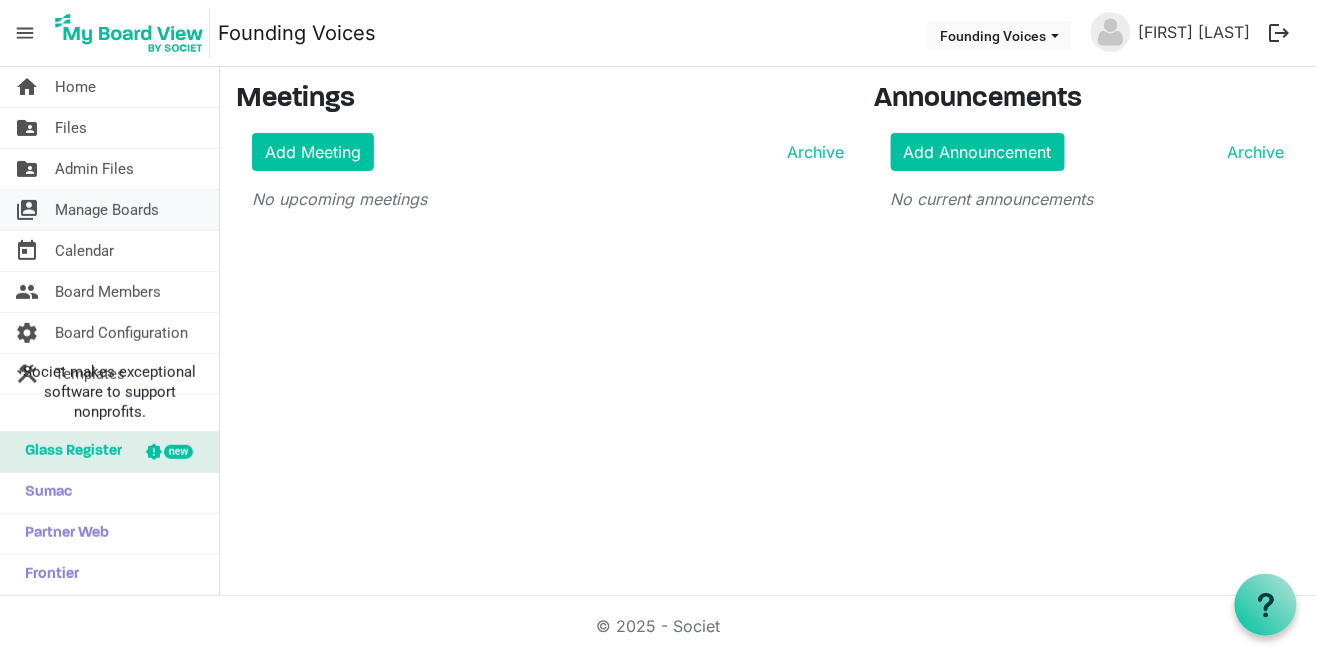click on "switch_account
Manage Boards" at bounding box center (109, 210) 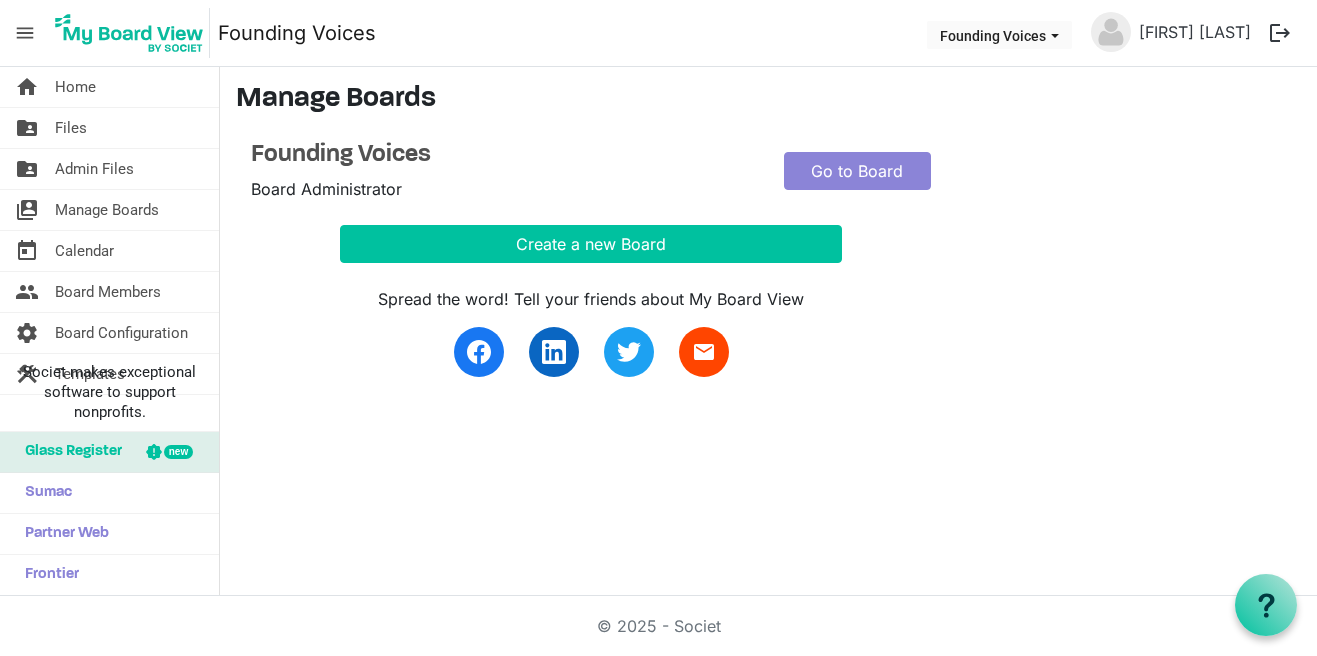 scroll, scrollTop: 0, scrollLeft: 0, axis: both 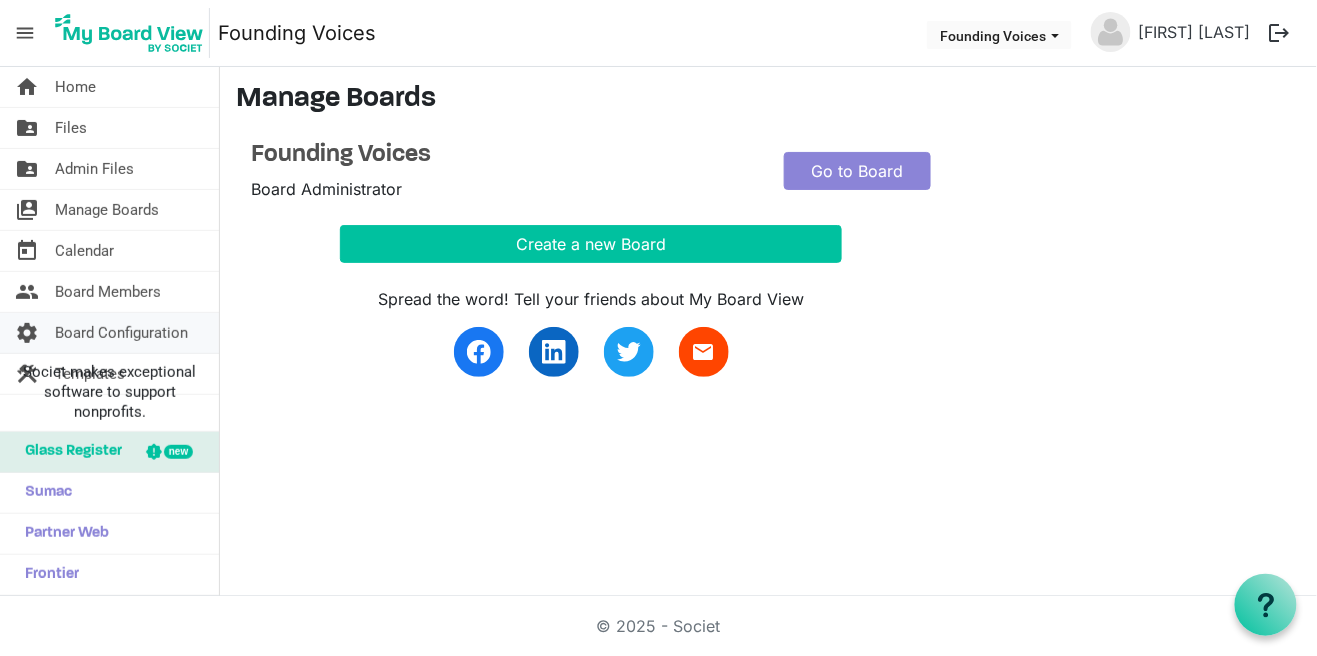 click on "Board Configuration" at bounding box center (121, 333) 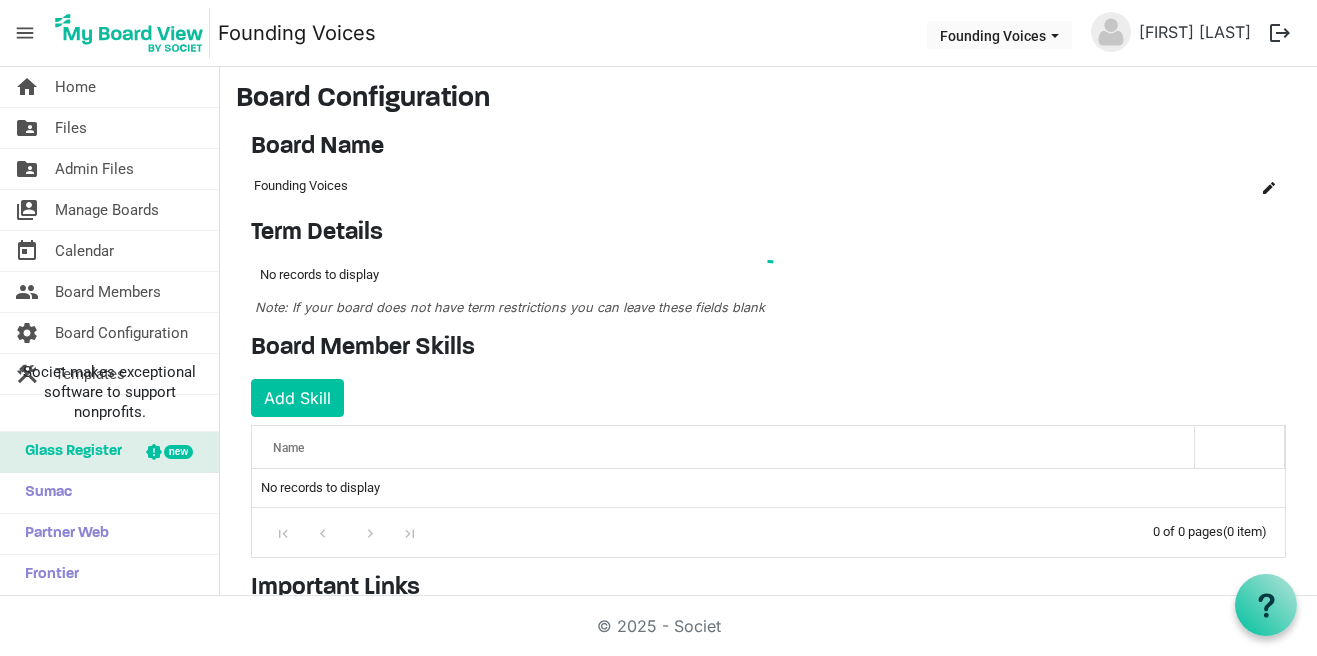 scroll, scrollTop: 0, scrollLeft: 0, axis: both 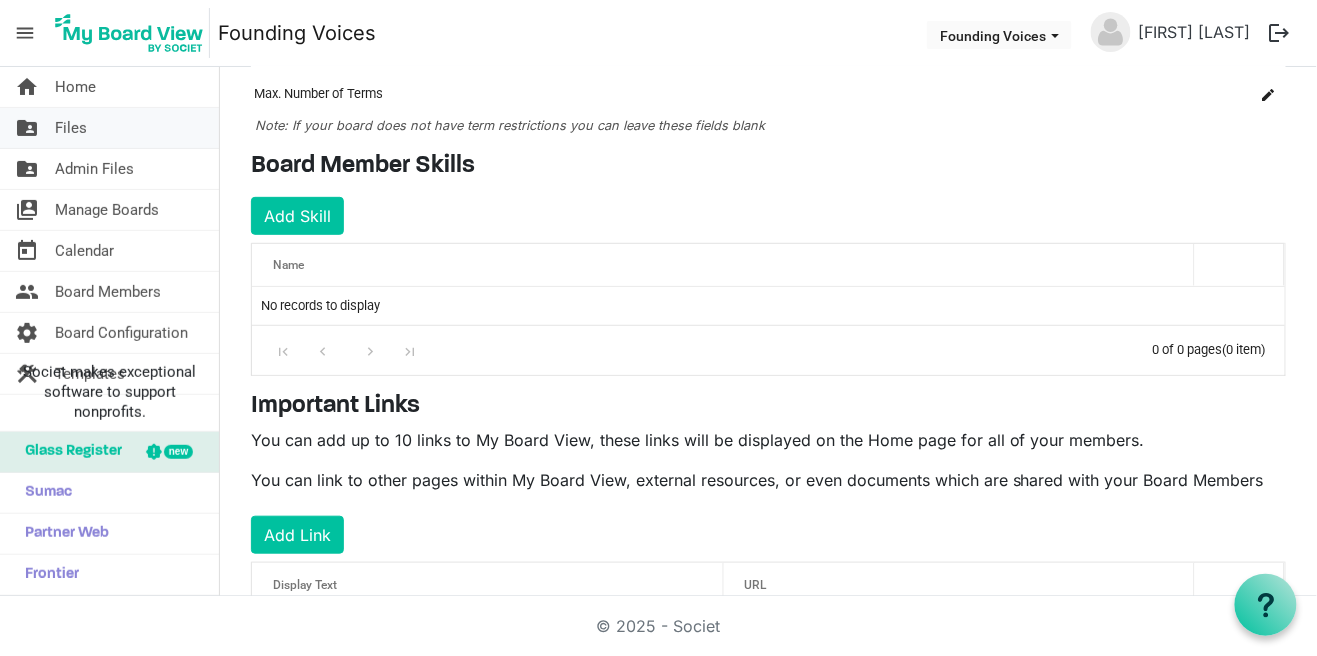 click on "folder_shared
Files" at bounding box center (109, 128) 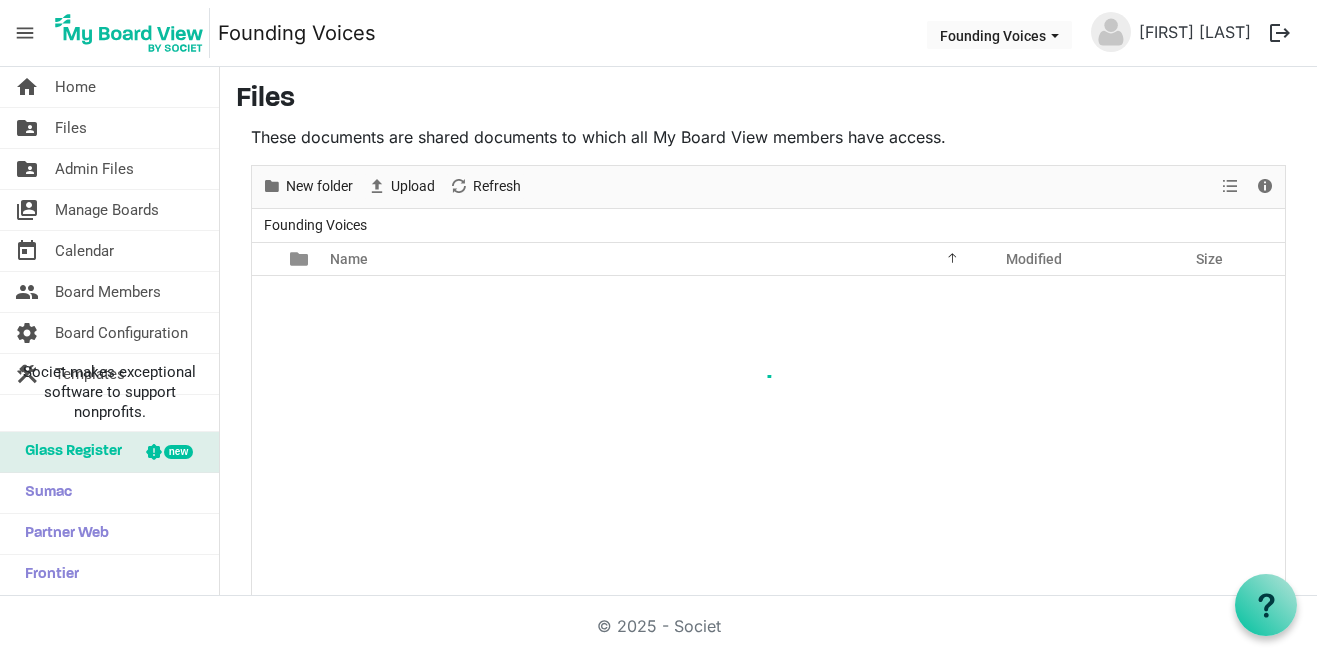 scroll, scrollTop: 0, scrollLeft: 0, axis: both 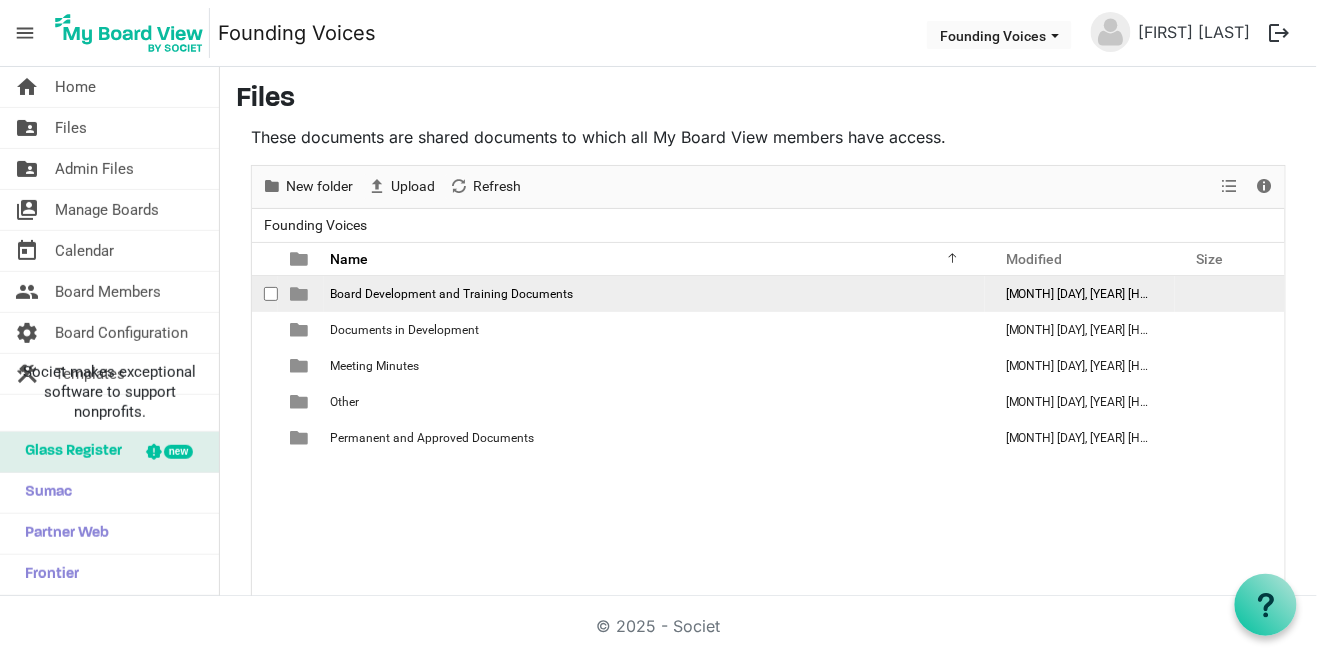 click on "Board Development and Training Documents" at bounding box center (451, 294) 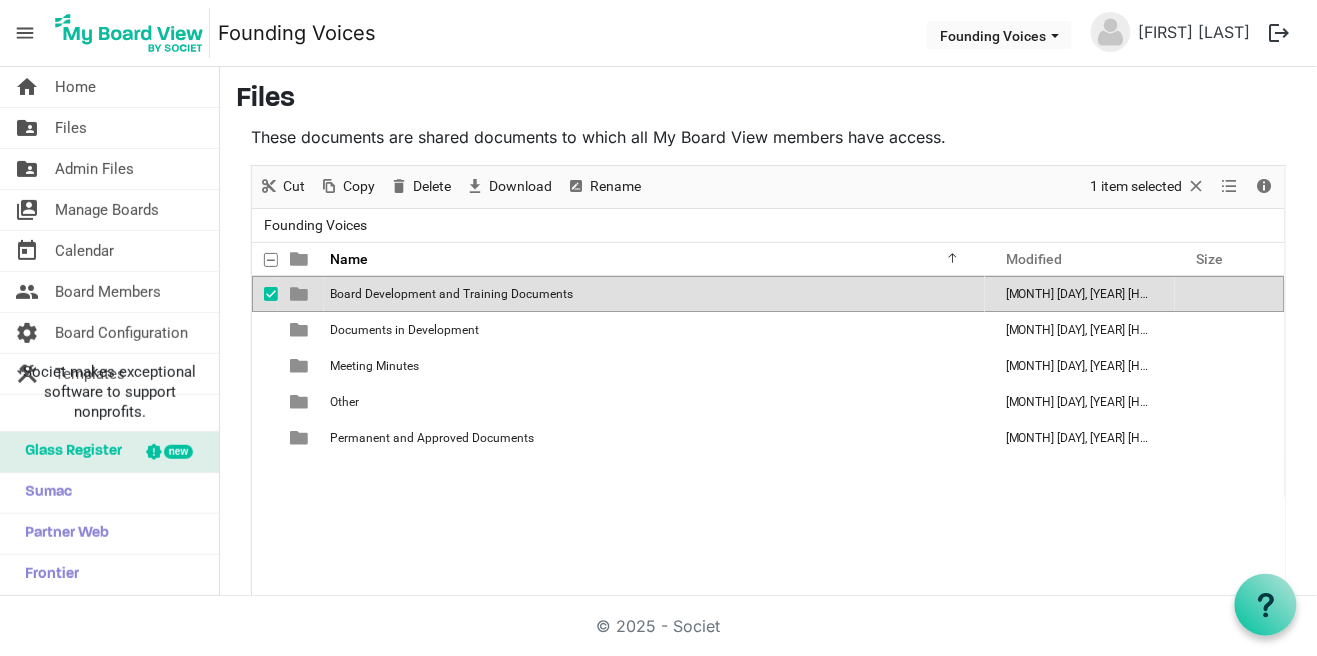 click on "Board Development and Training Documents" at bounding box center (451, 294) 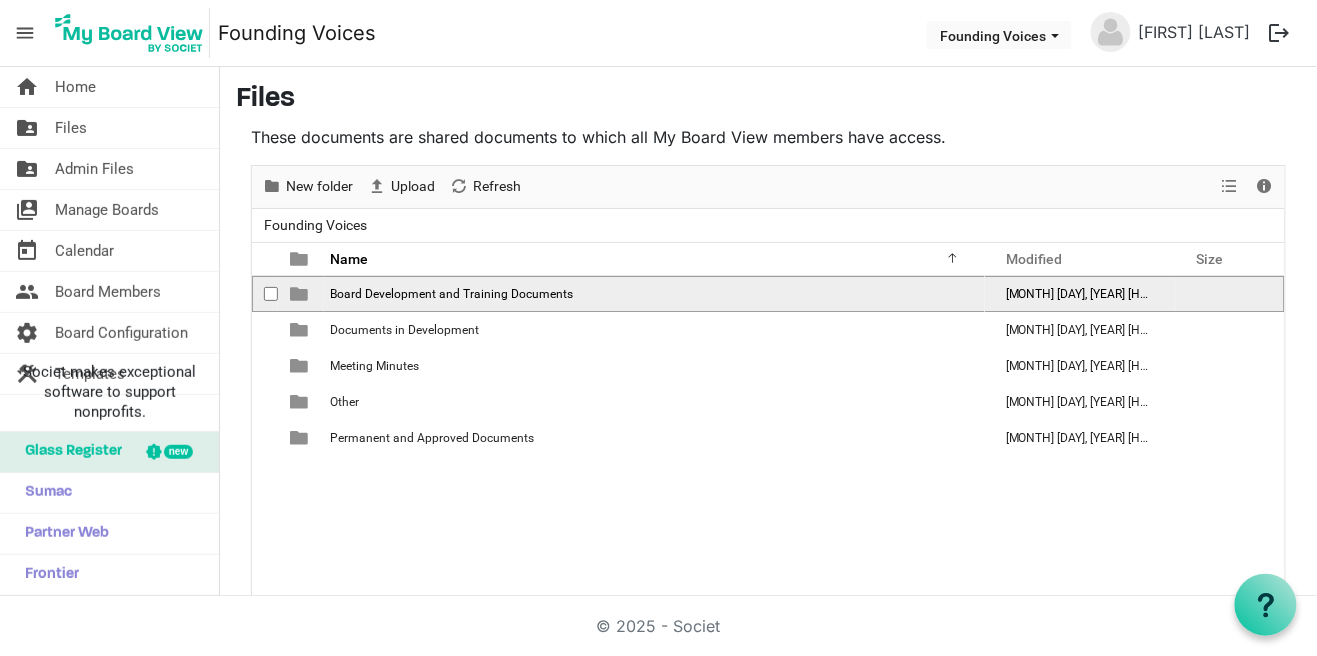click on "Board Development and Training Documents" at bounding box center (451, 294) 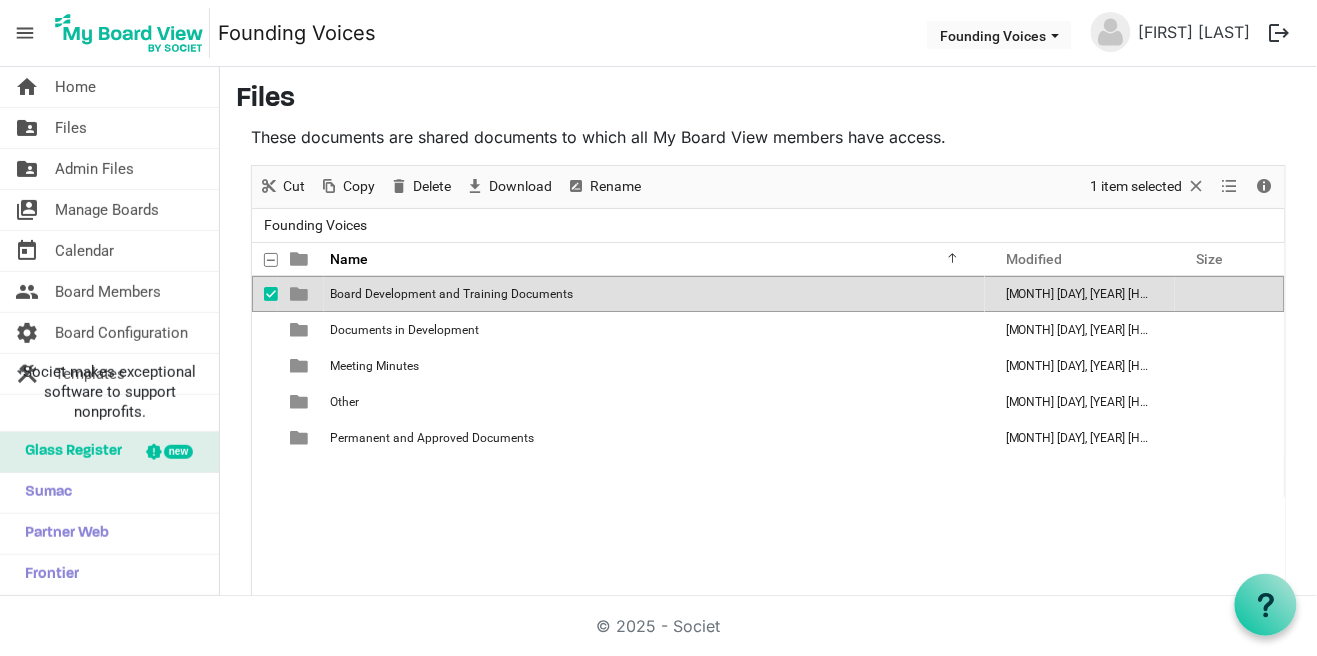 click at bounding box center (299, 294) 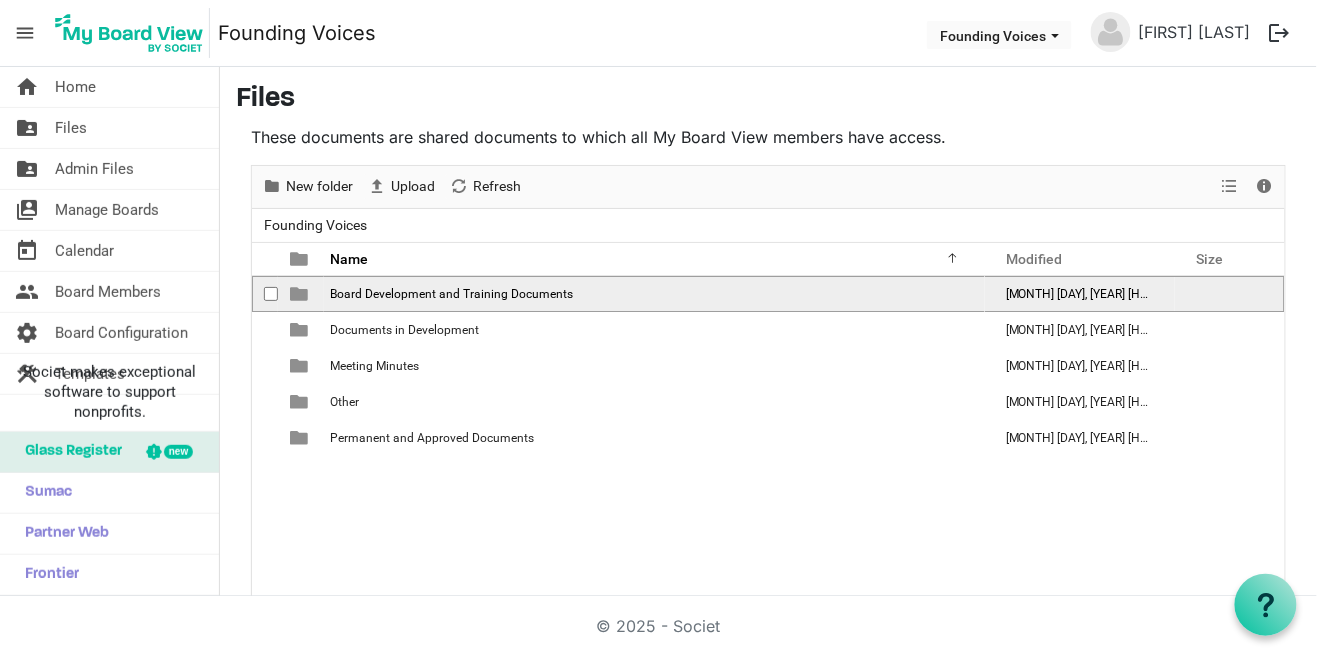click at bounding box center (271, 294) 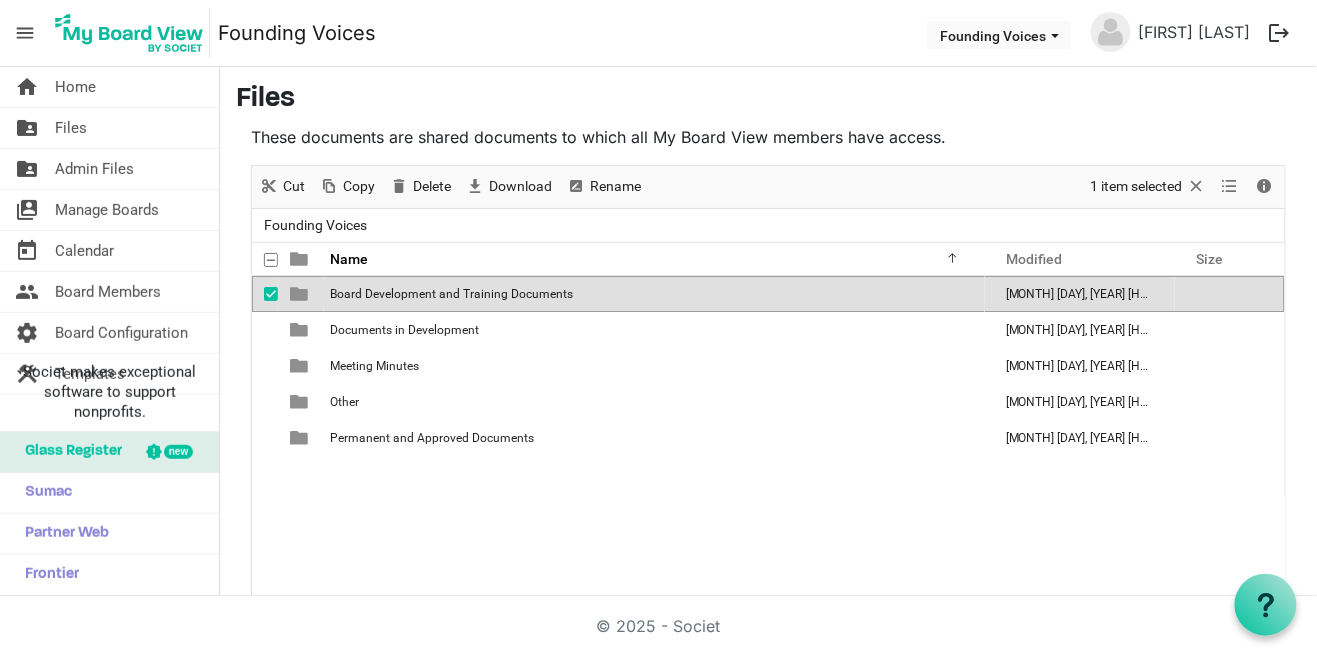 click on "Board Development and Training Documents" at bounding box center [654, 294] 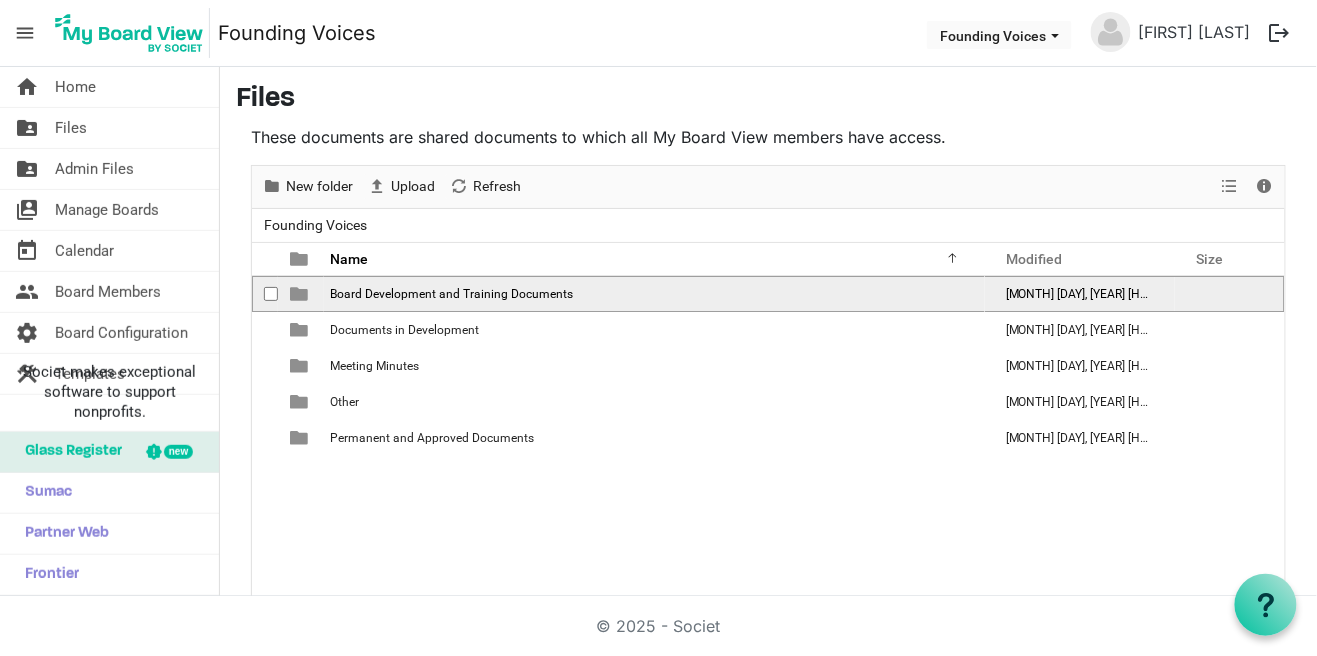 click on "Board Development and Training Documents" at bounding box center [451, 294] 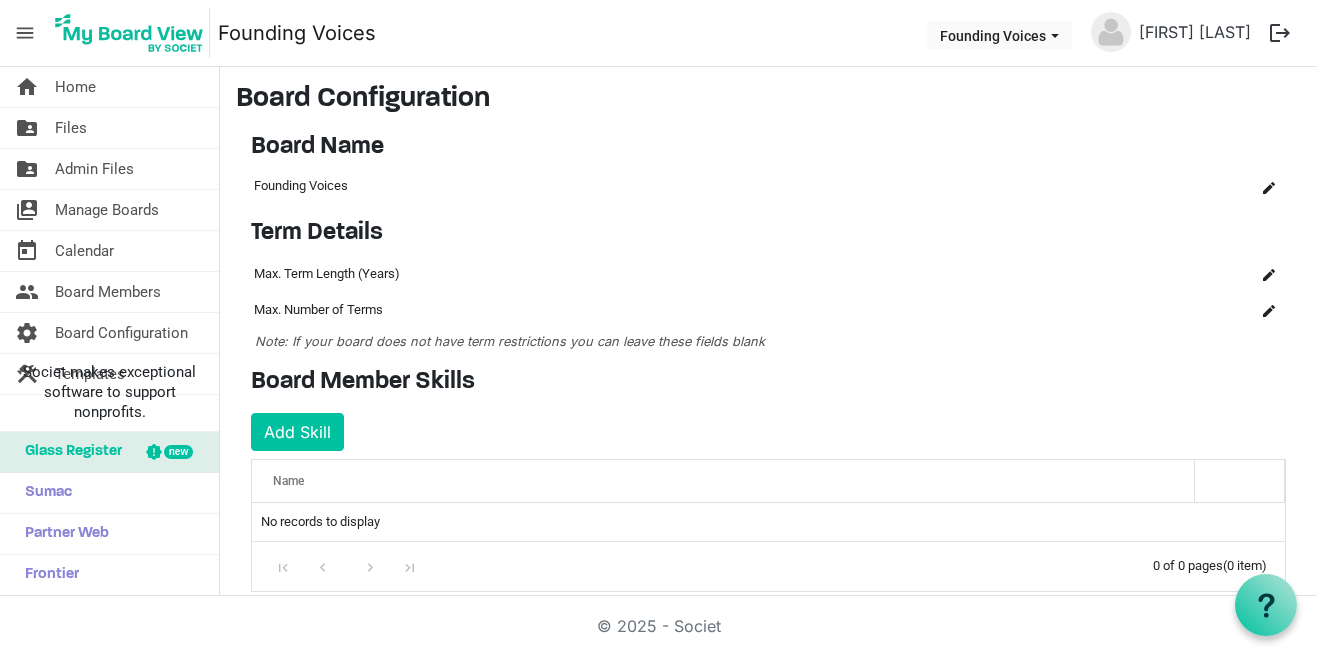 scroll, scrollTop: 0, scrollLeft: 0, axis: both 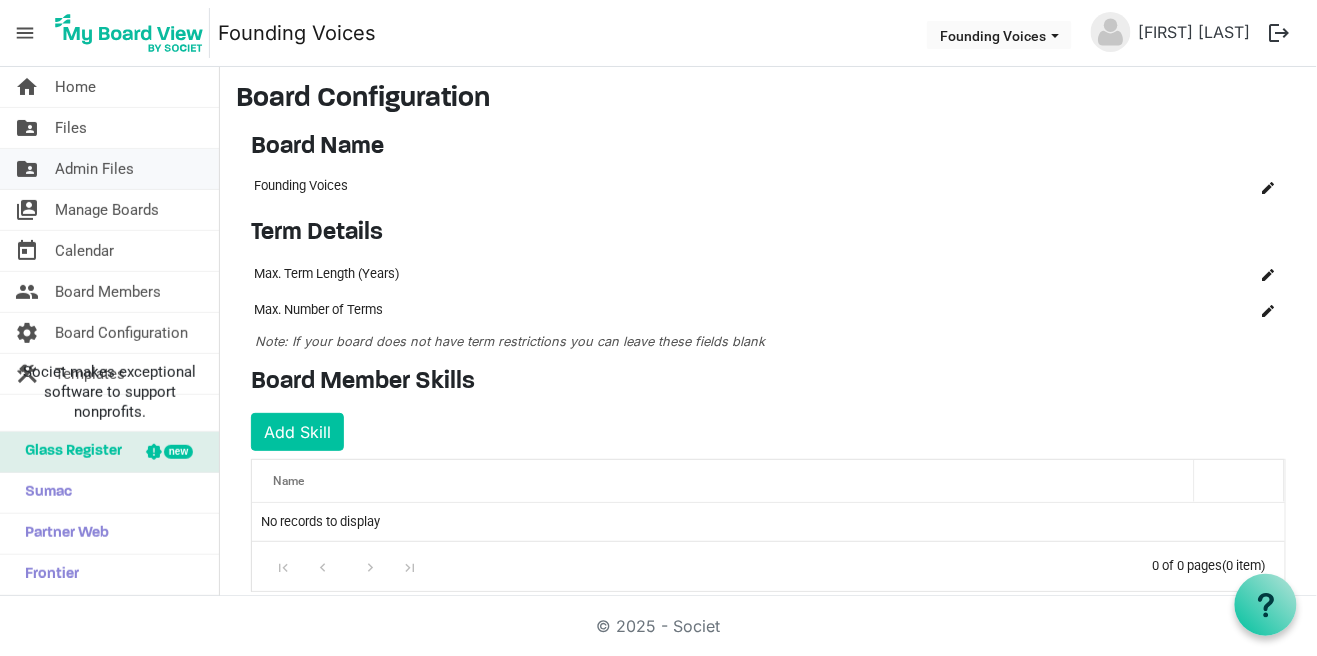 click on "folder_shared
Admin Files" at bounding box center [109, 169] 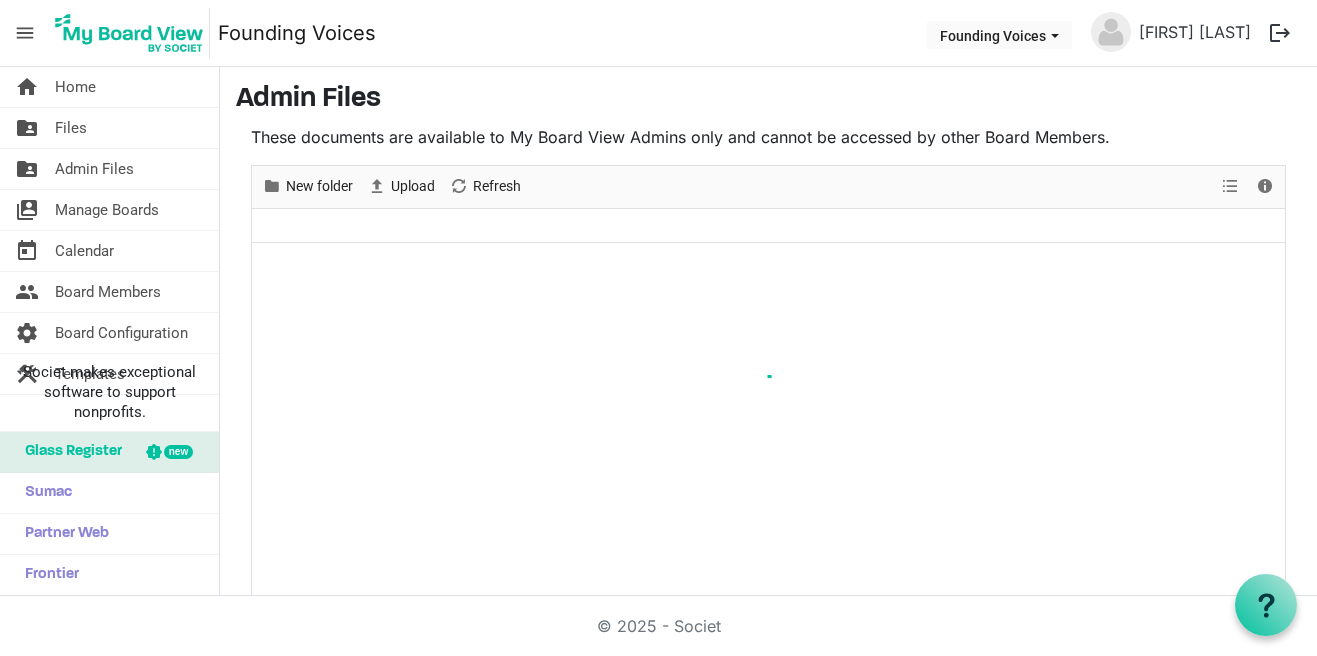 scroll, scrollTop: 0, scrollLeft: 0, axis: both 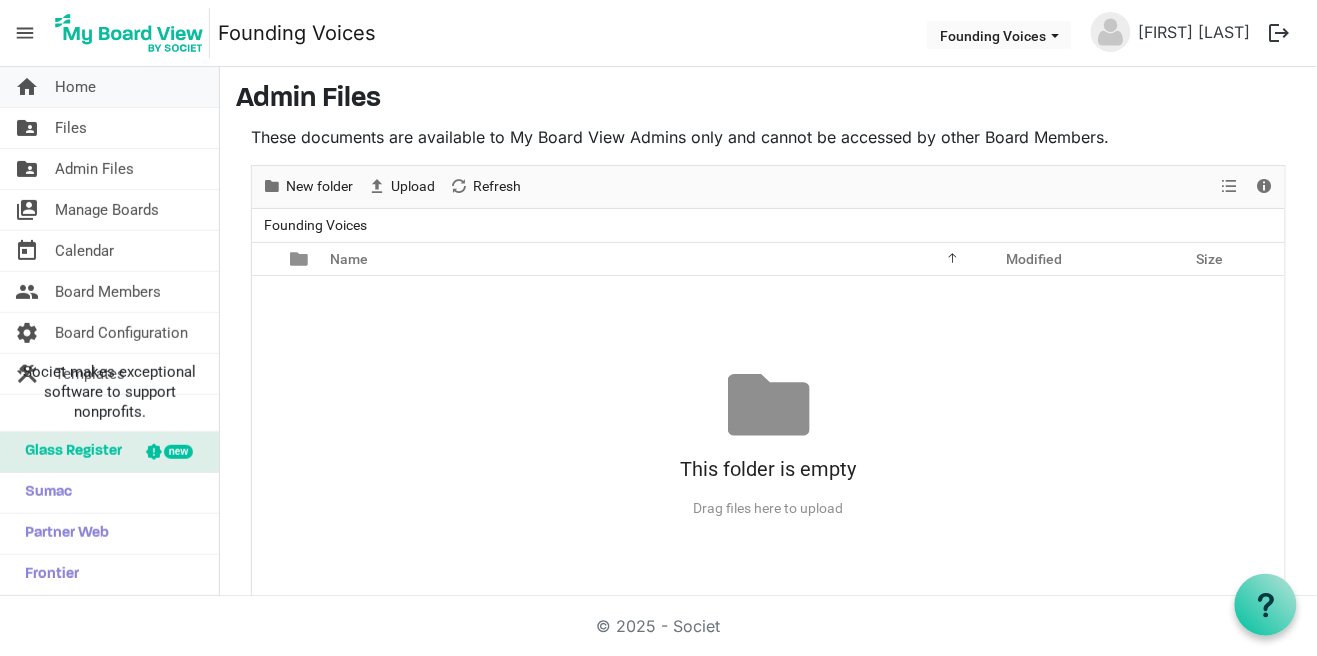 click on "home
Home" at bounding box center [109, 87] 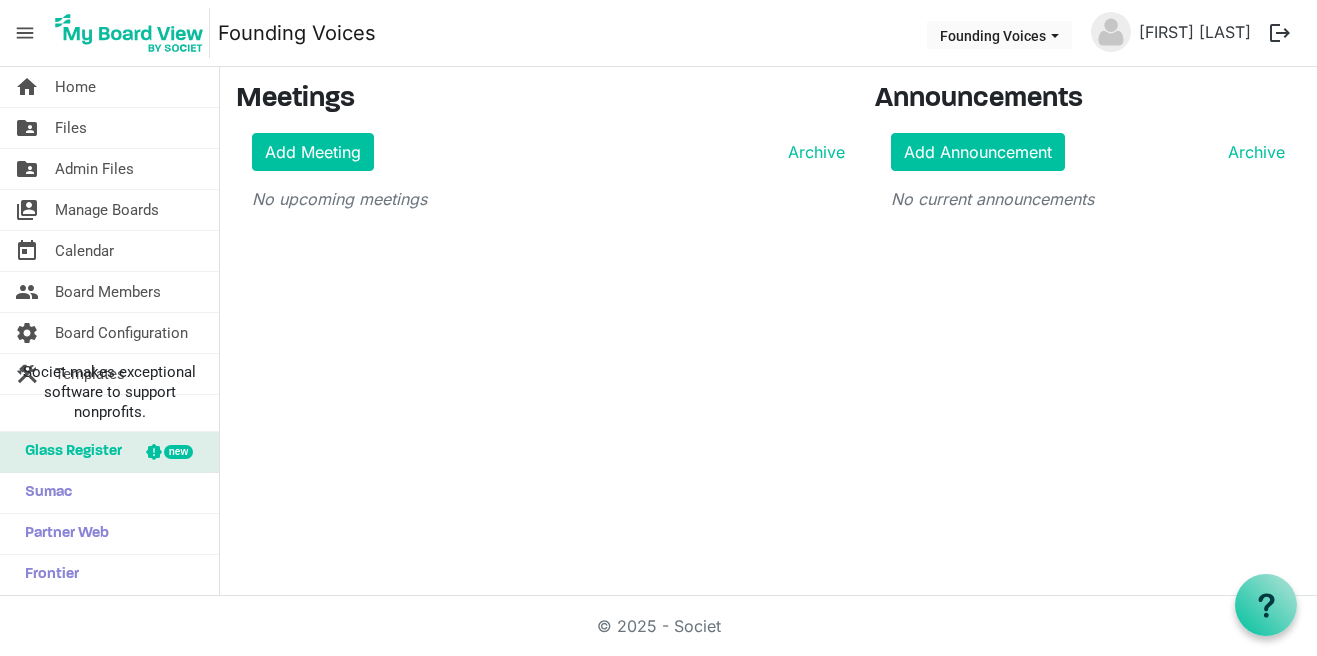 scroll, scrollTop: 0, scrollLeft: 0, axis: both 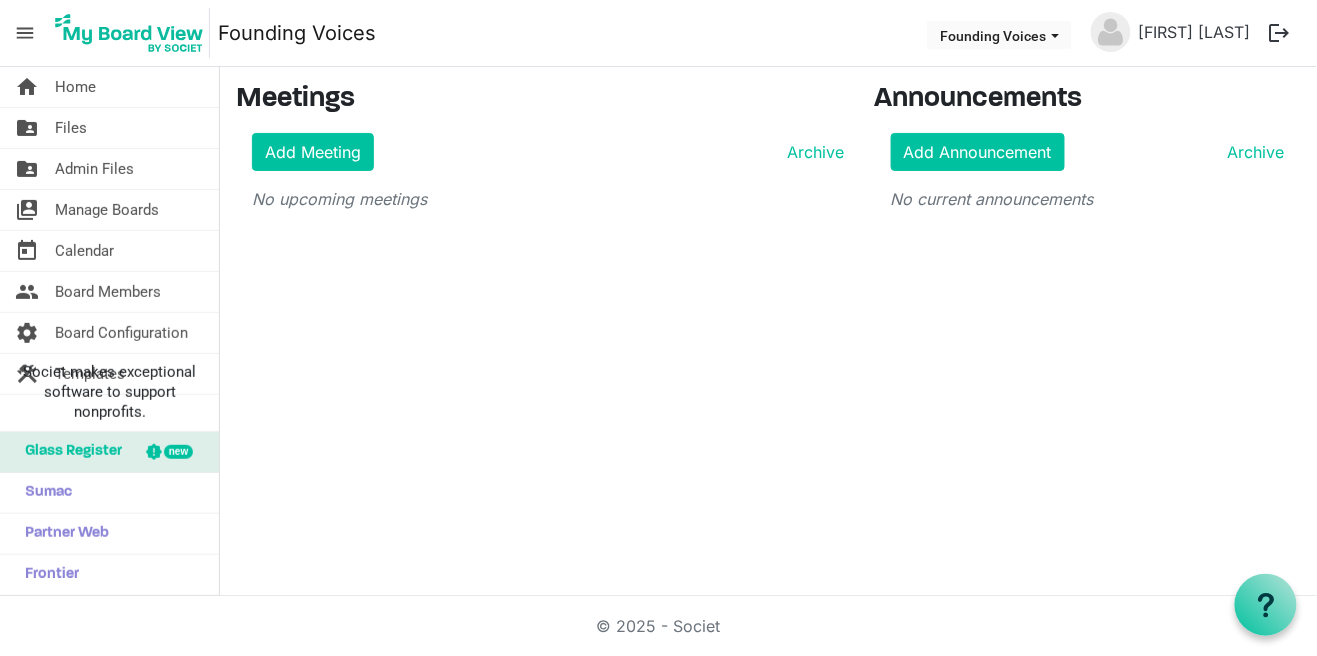 click on "home
Home
folder_shared
Files
folder_shared
Admin Files
switch_account
Manage Boards
today
Calendar
people
Board Members" at bounding box center (658, 331) 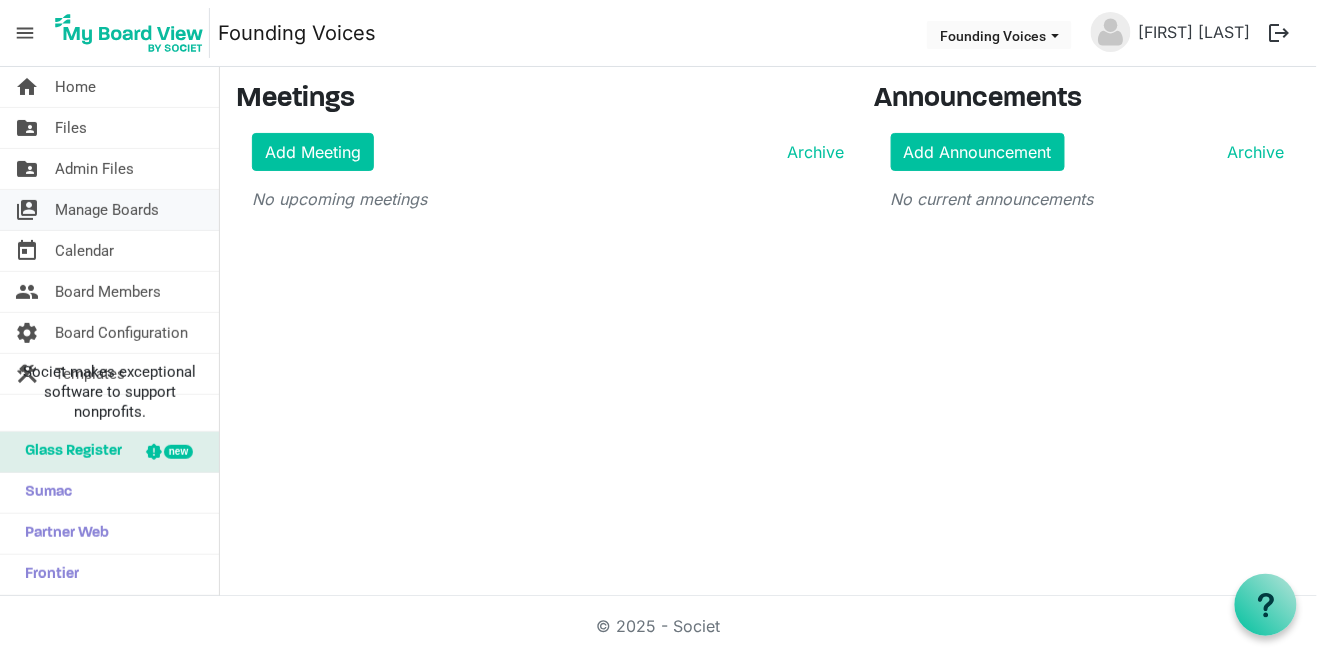 click on "switch_account
Manage Boards" at bounding box center (109, 210) 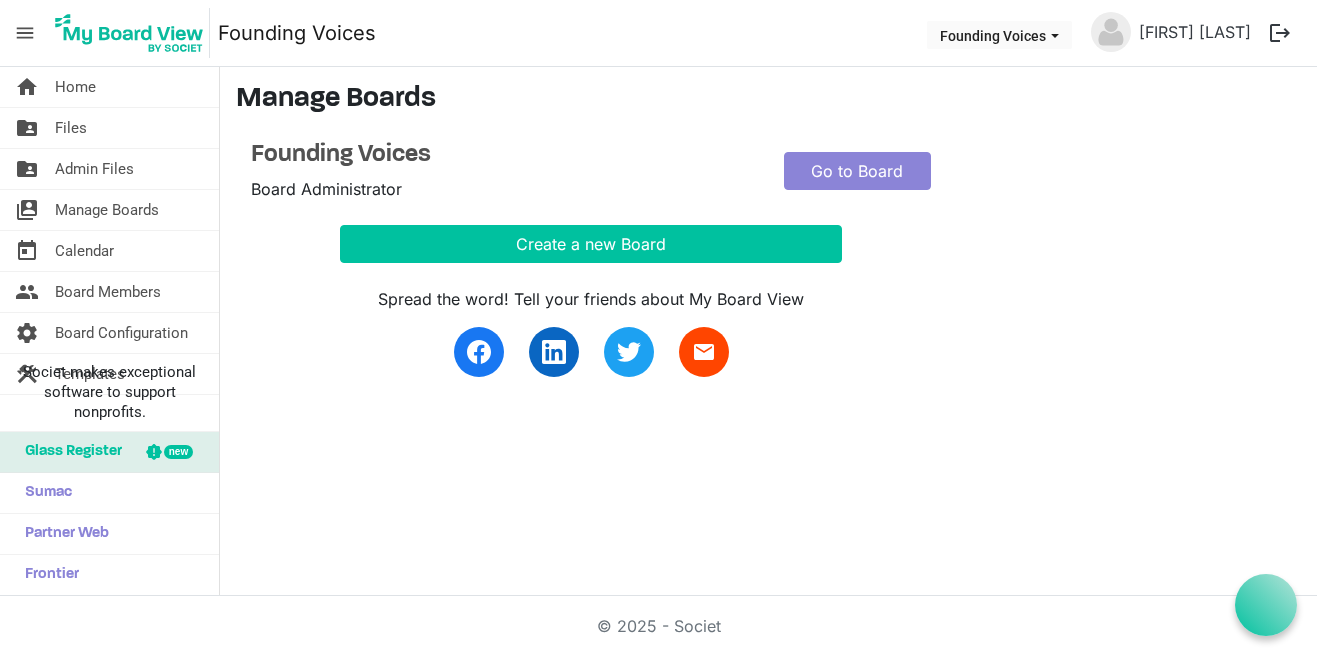 scroll, scrollTop: 0, scrollLeft: 0, axis: both 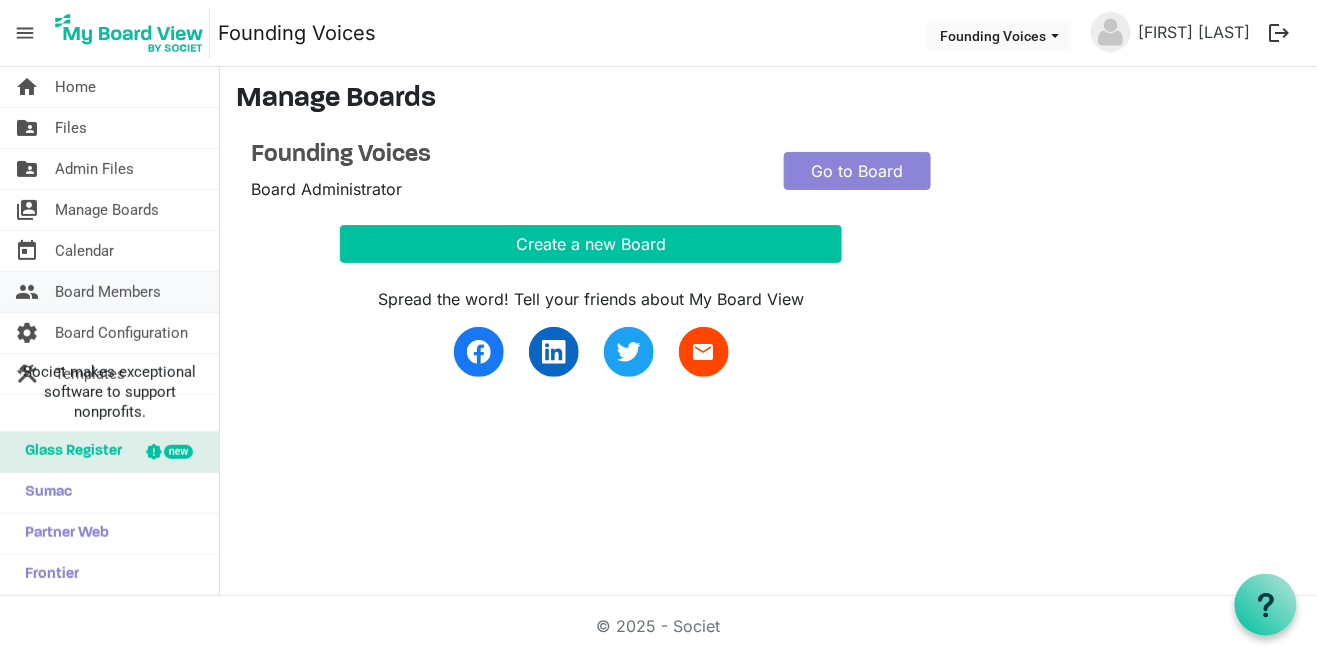 click on "Board Members" at bounding box center (108, 292) 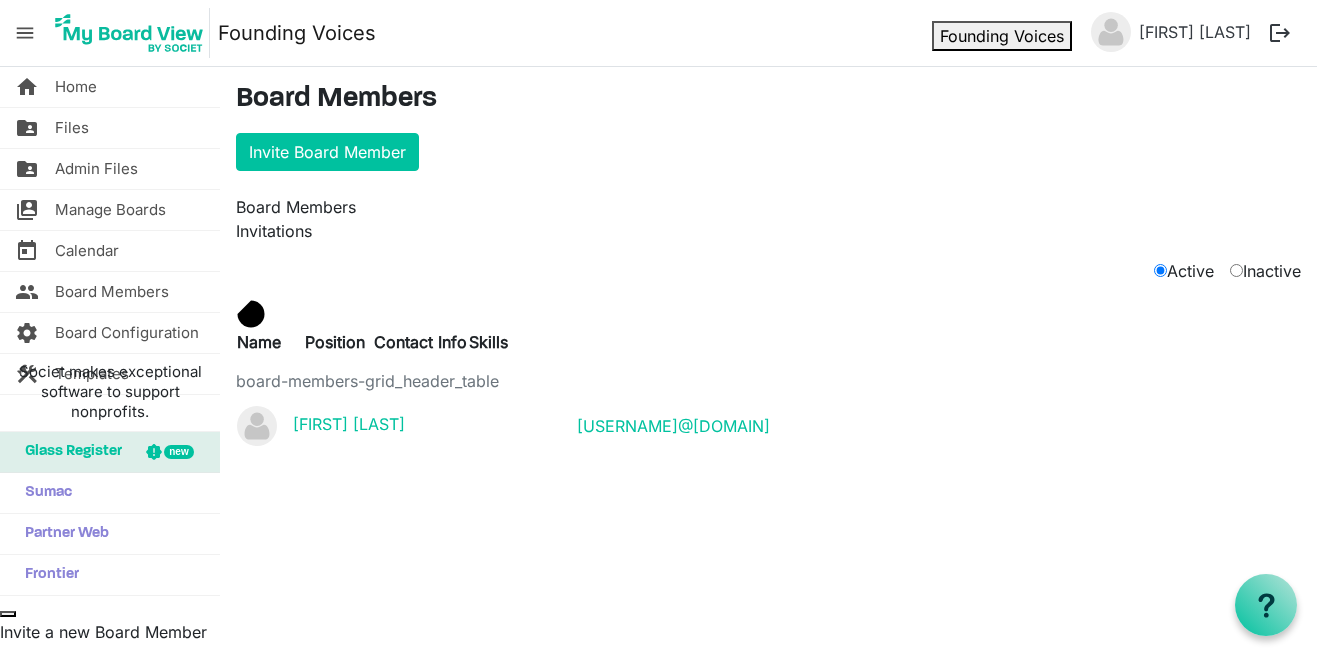 scroll, scrollTop: 0, scrollLeft: 0, axis: both 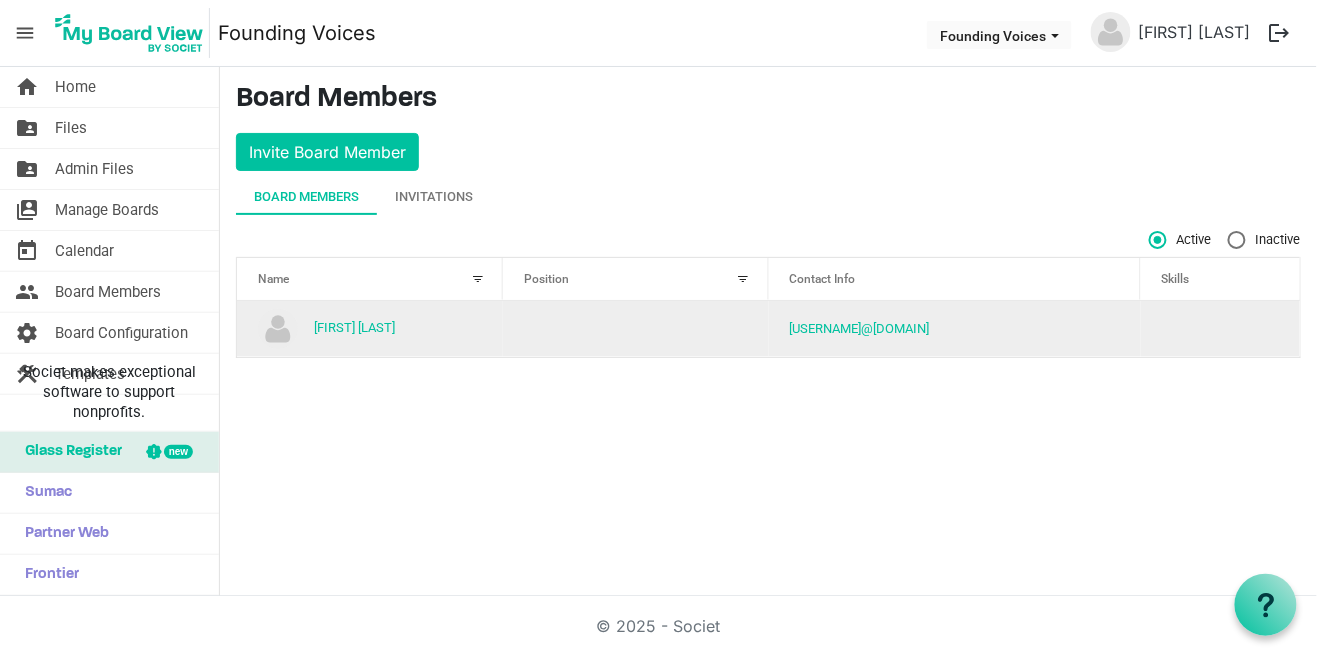 click at bounding box center [1220, 329] 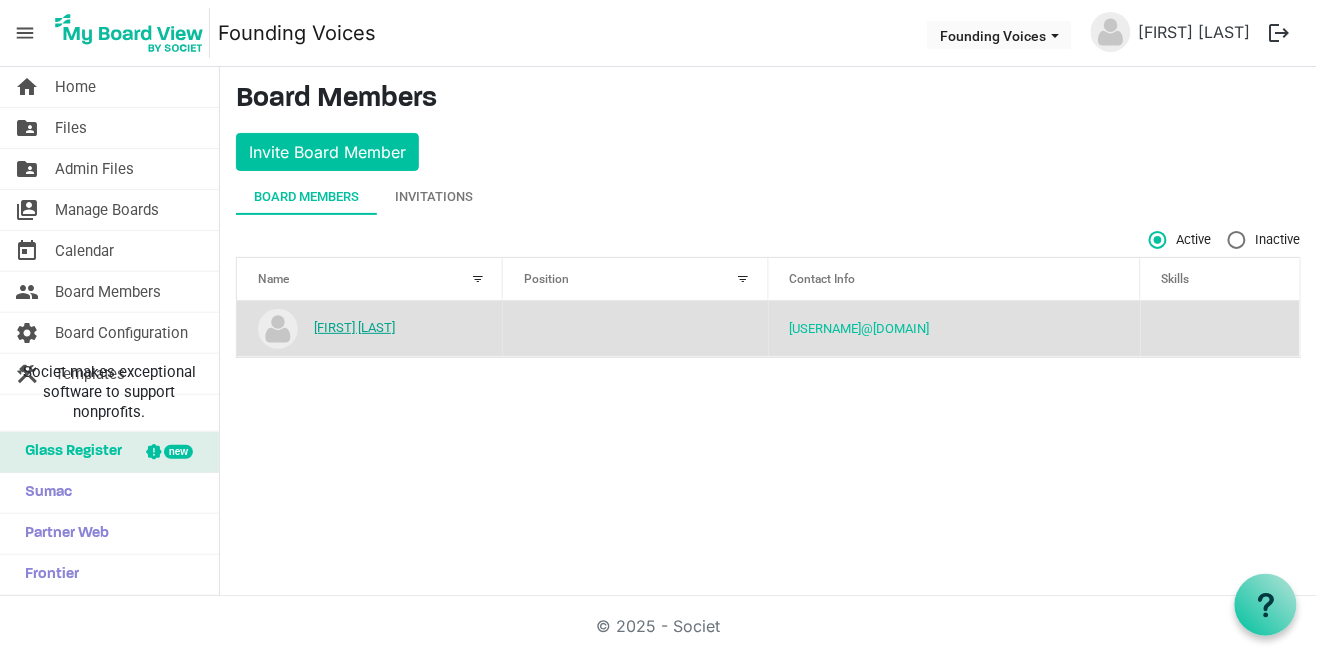 click on "[FIRST] [LAST]" at bounding box center (354, 327) 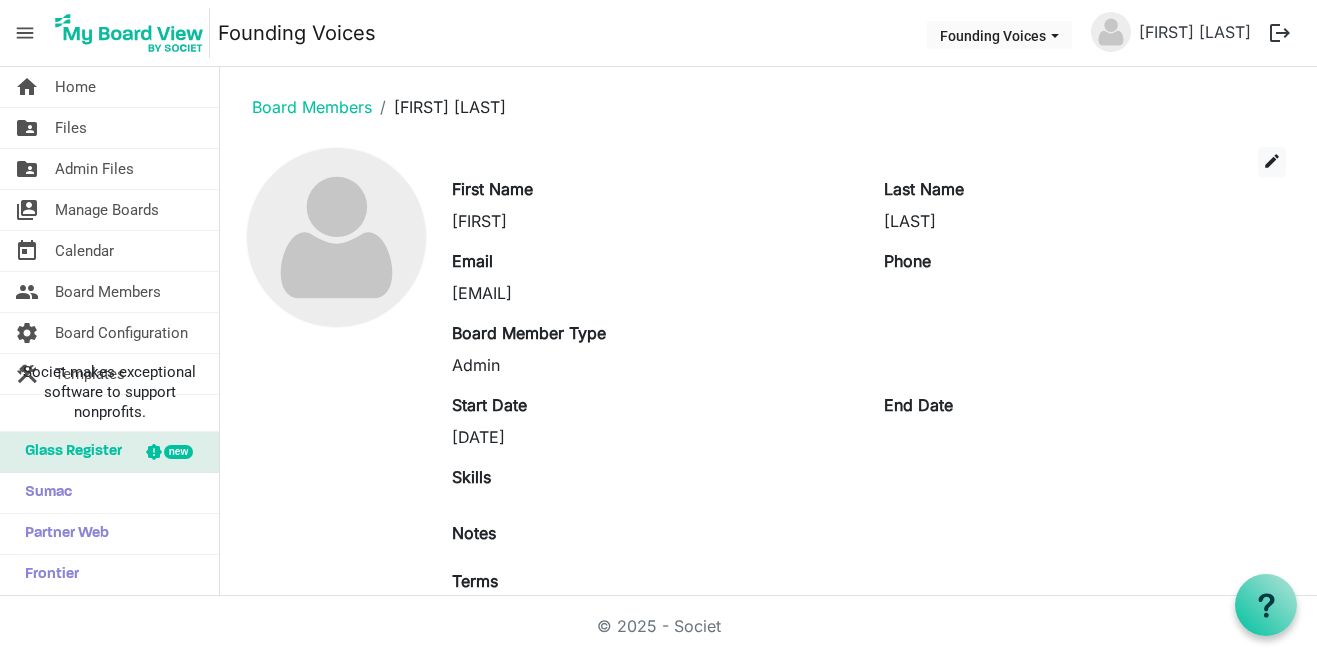 scroll, scrollTop: 0, scrollLeft: 0, axis: both 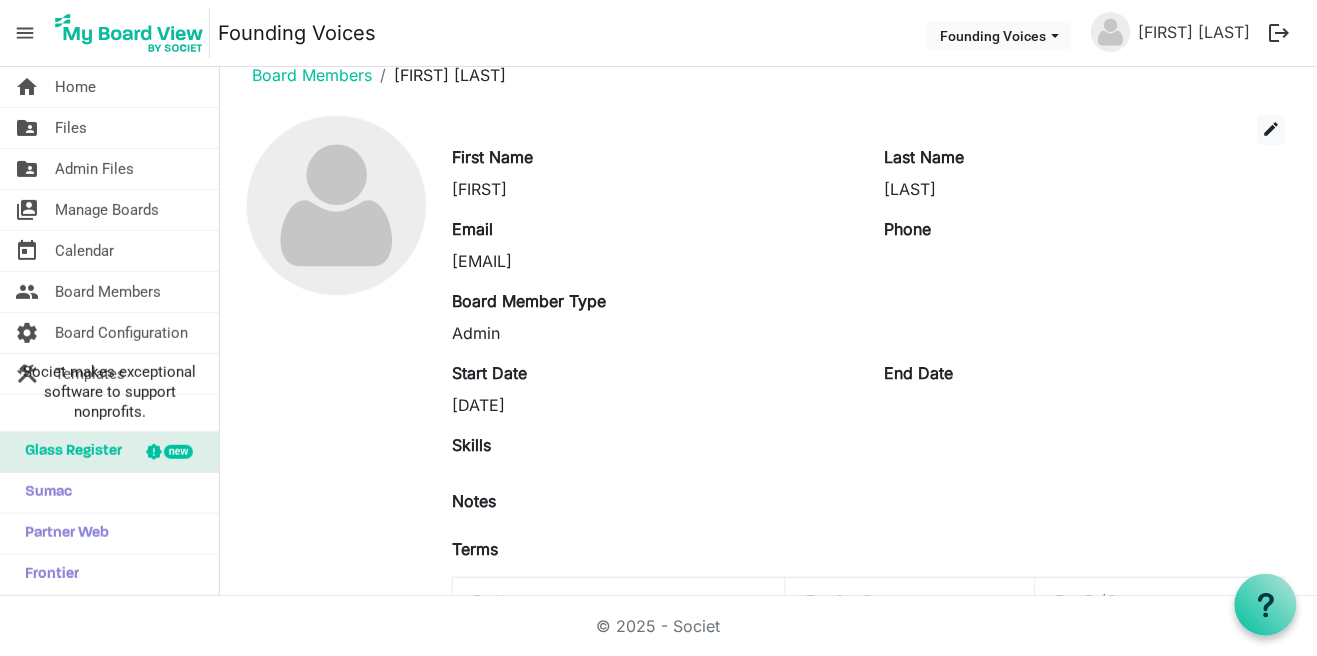 click on "Position" at bounding box center (0, 0) 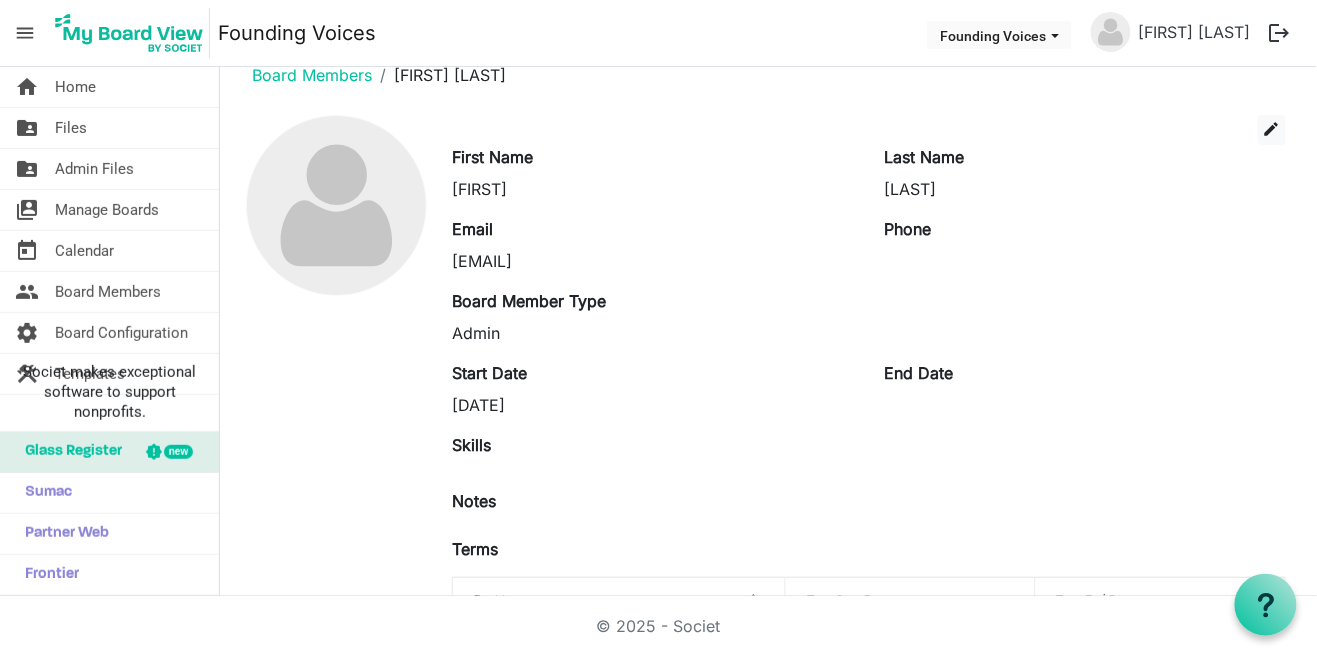 scroll, scrollTop: 0, scrollLeft: 0, axis: both 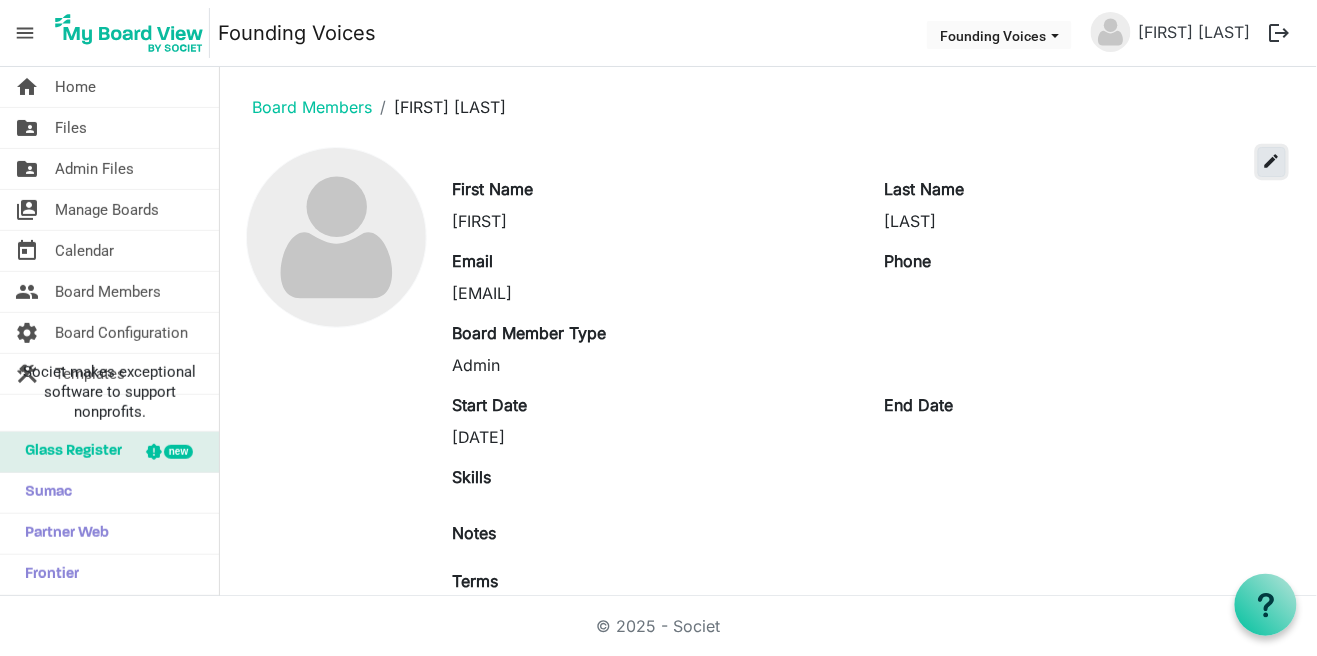 click on "edit" at bounding box center (1272, 161) 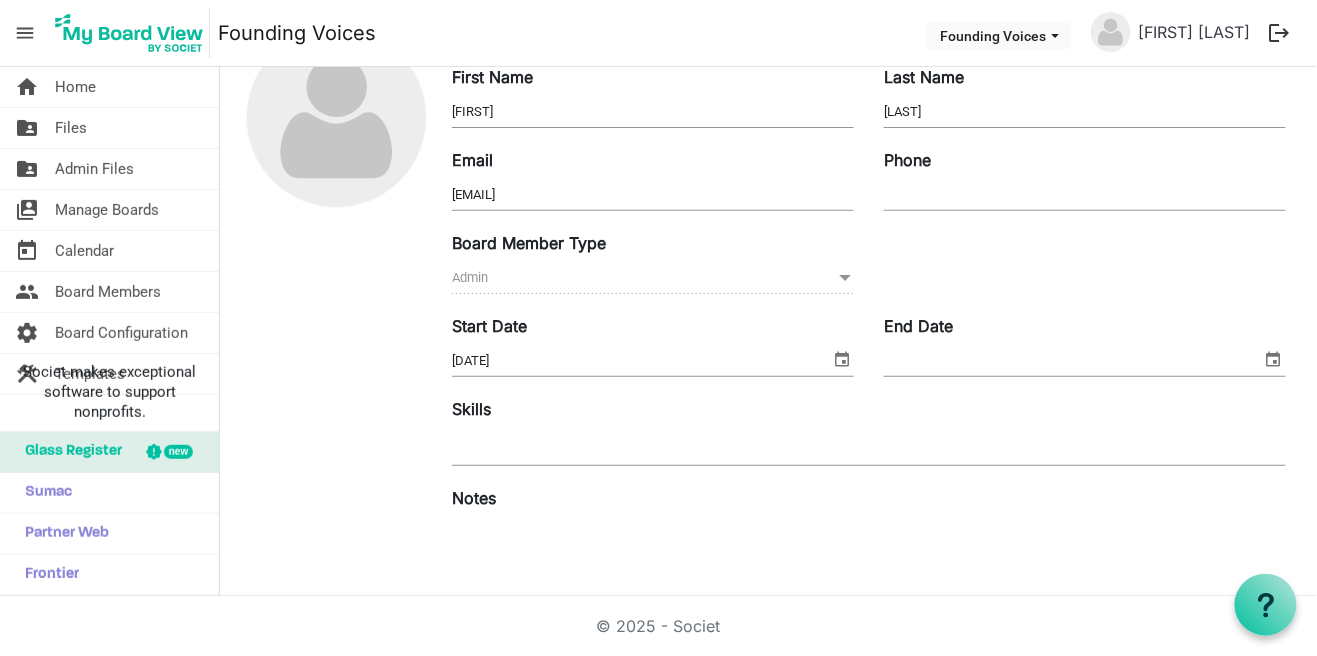 scroll, scrollTop: 112, scrollLeft: 0, axis: vertical 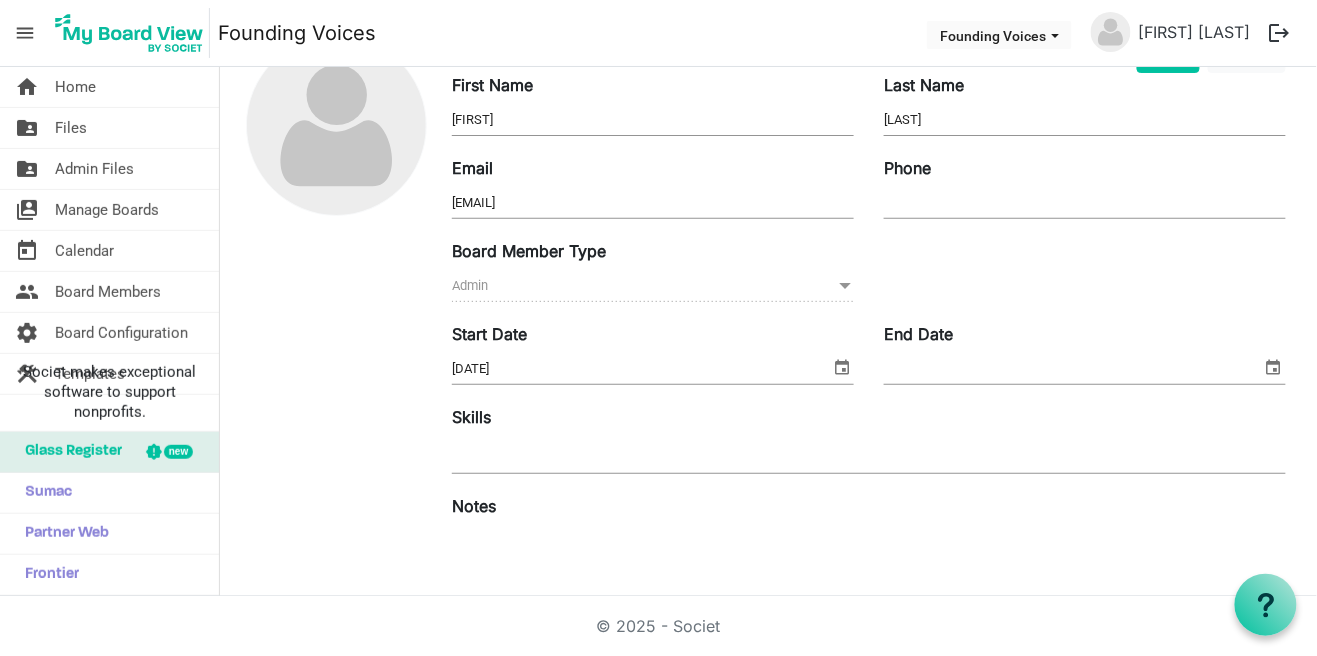 click at bounding box center (845, 286) 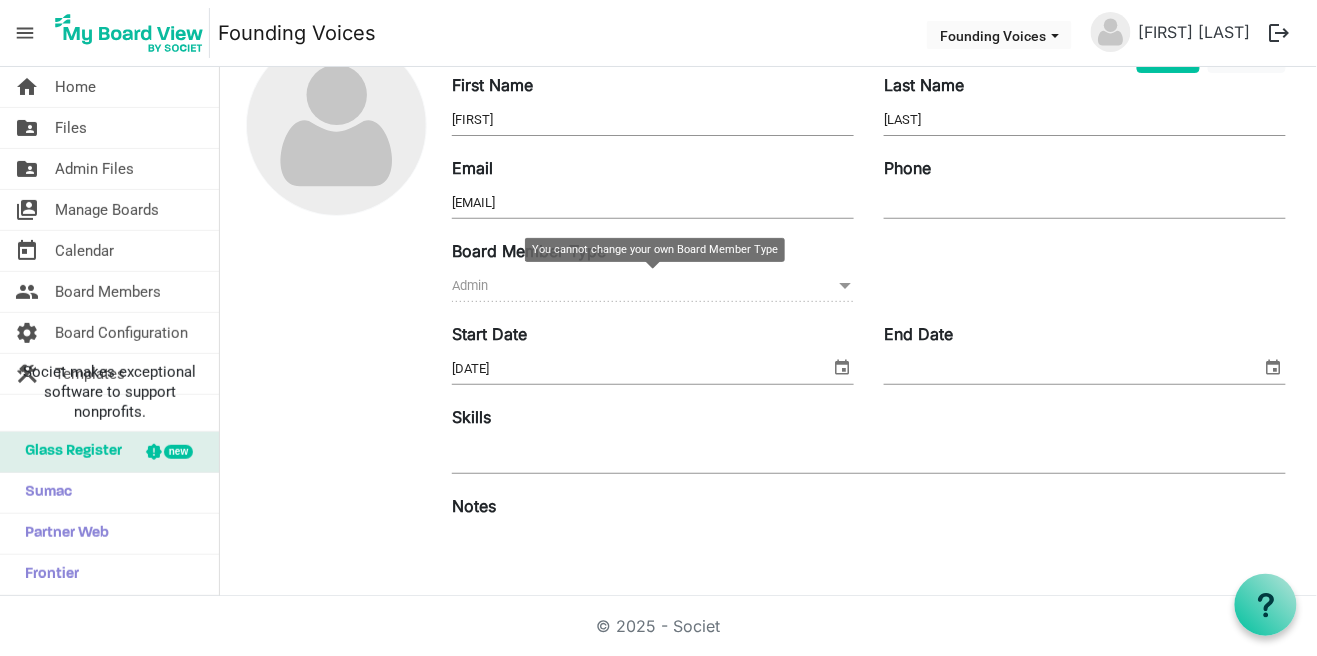 click at bounding box center [845, 286] 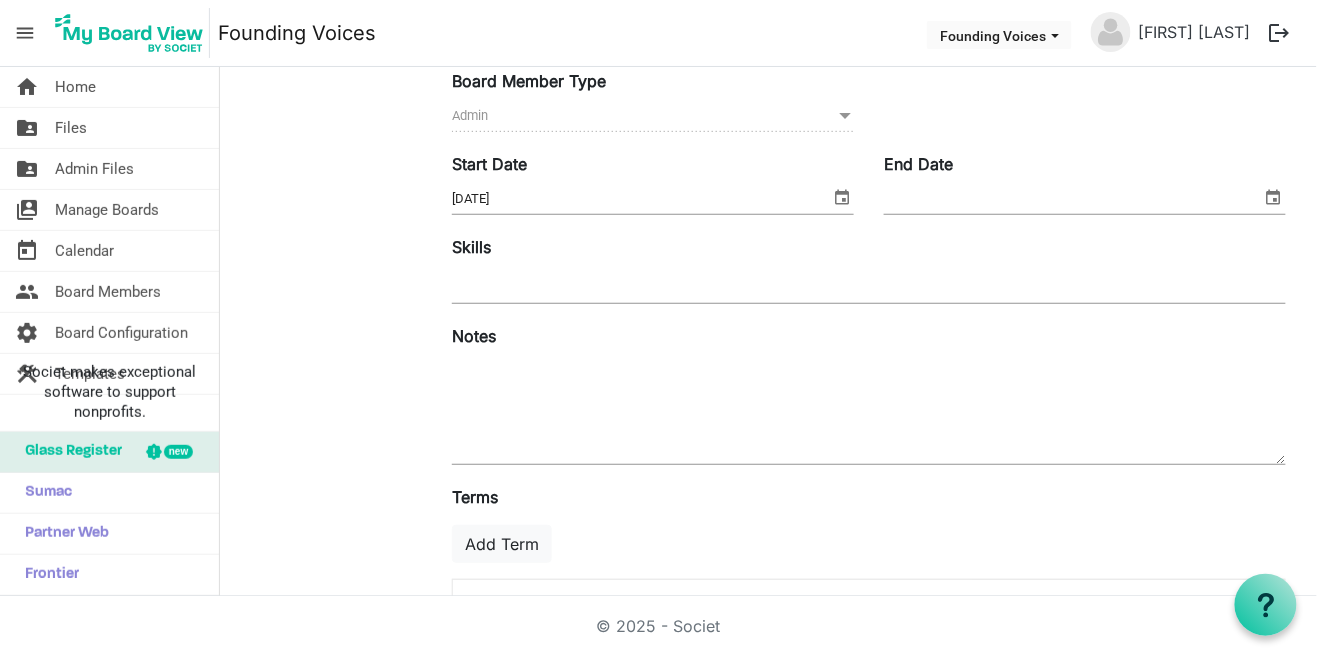 scroll, scrollTop: 281, scrollLeft: 0, axis: vertical 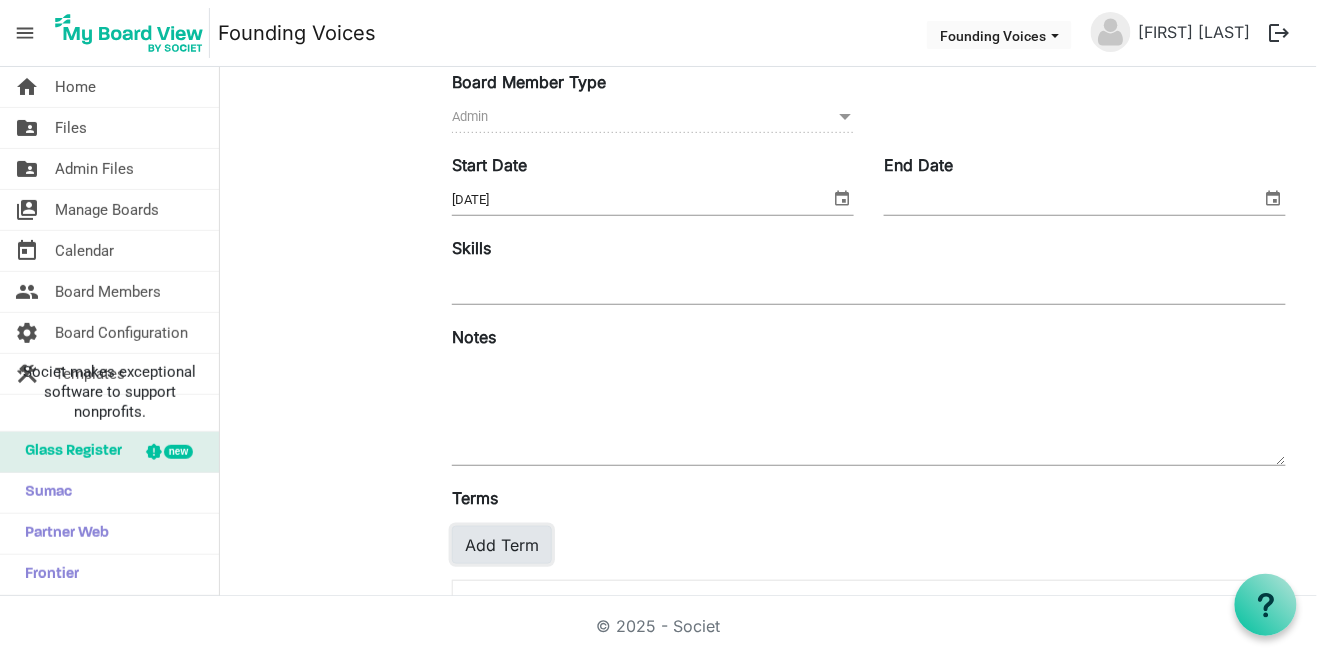 click on "Add Term" at bounding box center (502, 545) 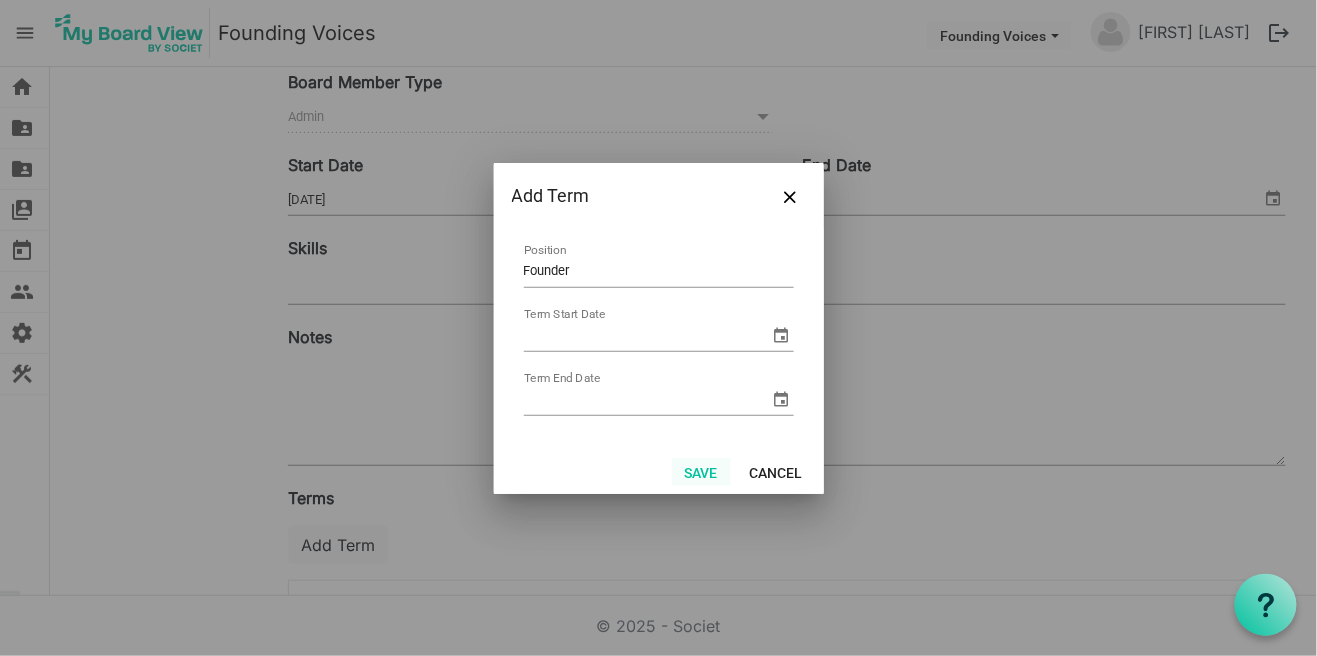 type on "Founder" 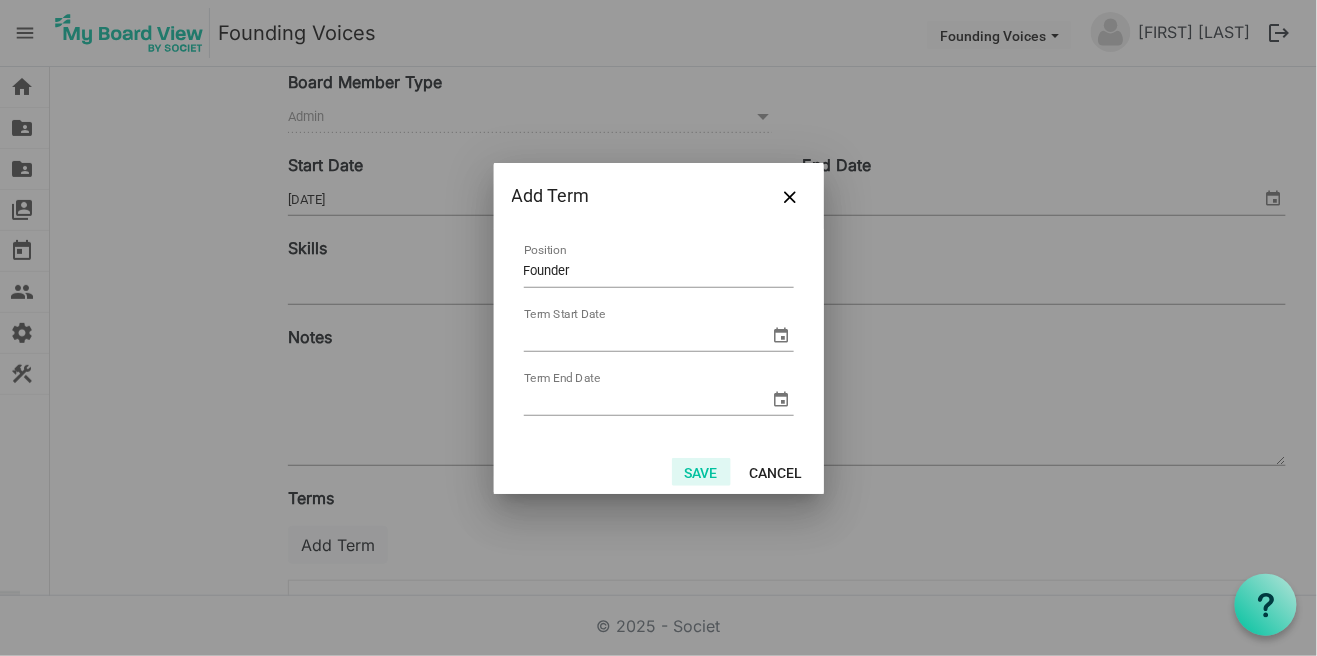 click on "Save" at bounding box center (701, 472) 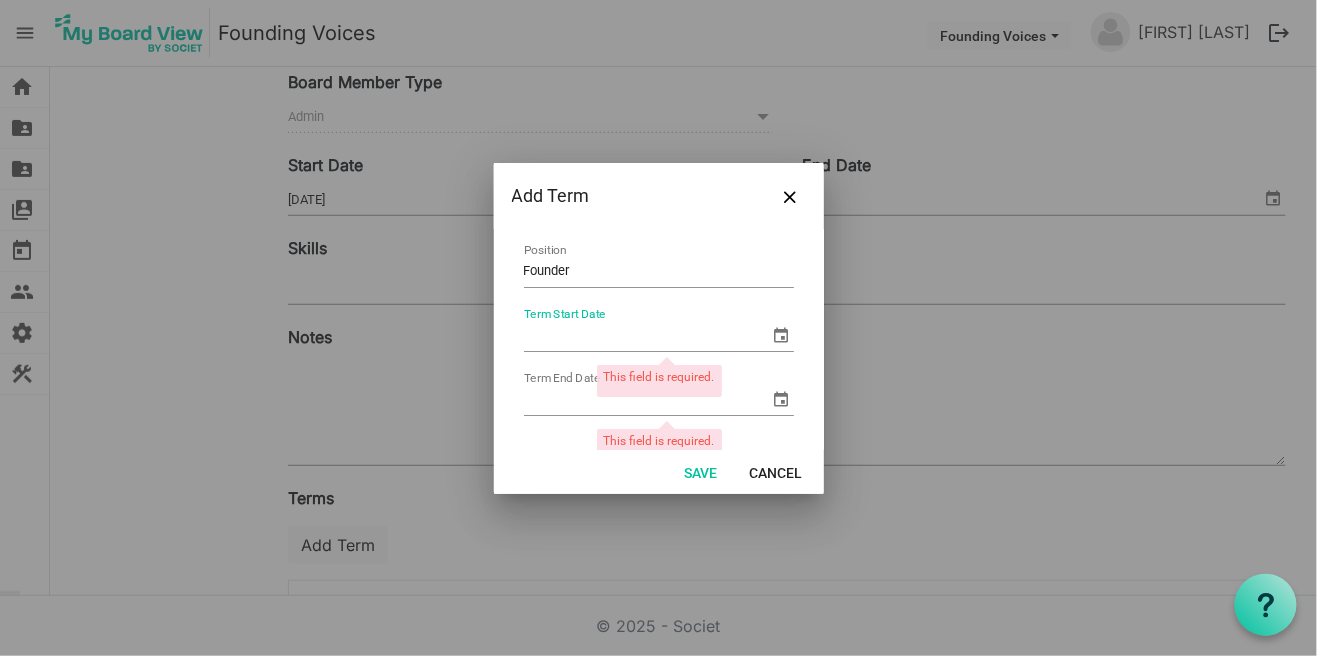 click on "Term Start Date" at bounding box center (647, 336) 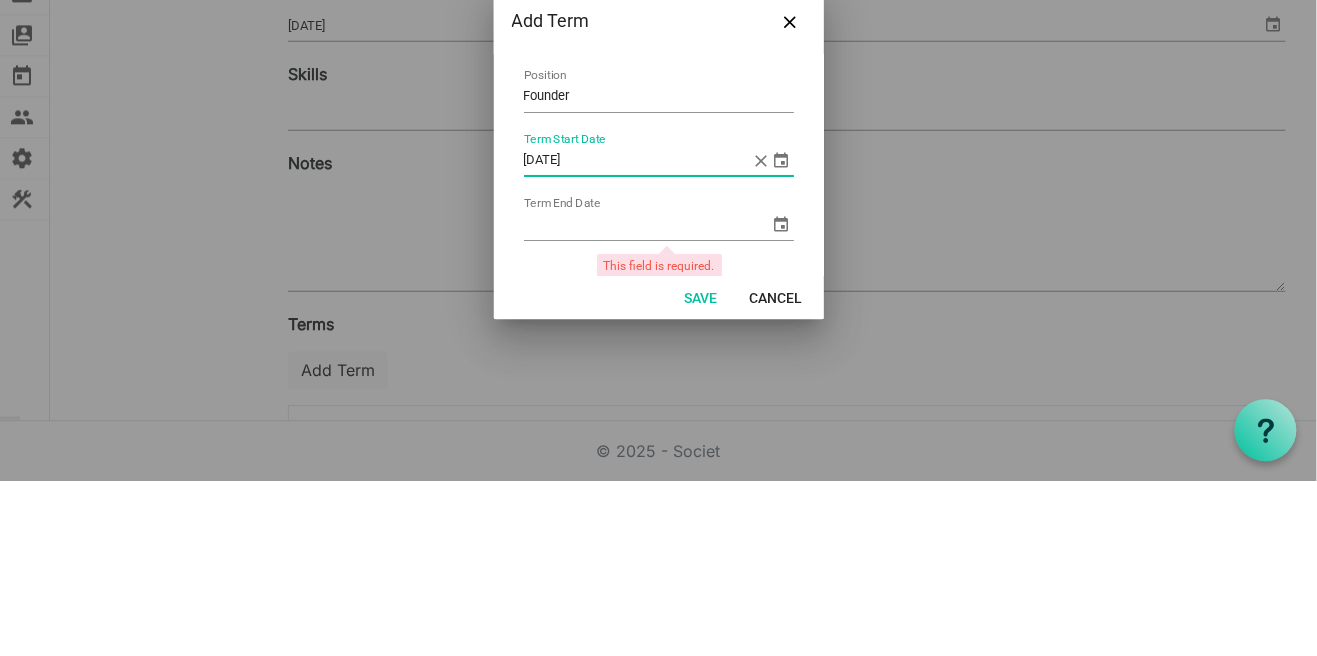 type on "5/26/2025" 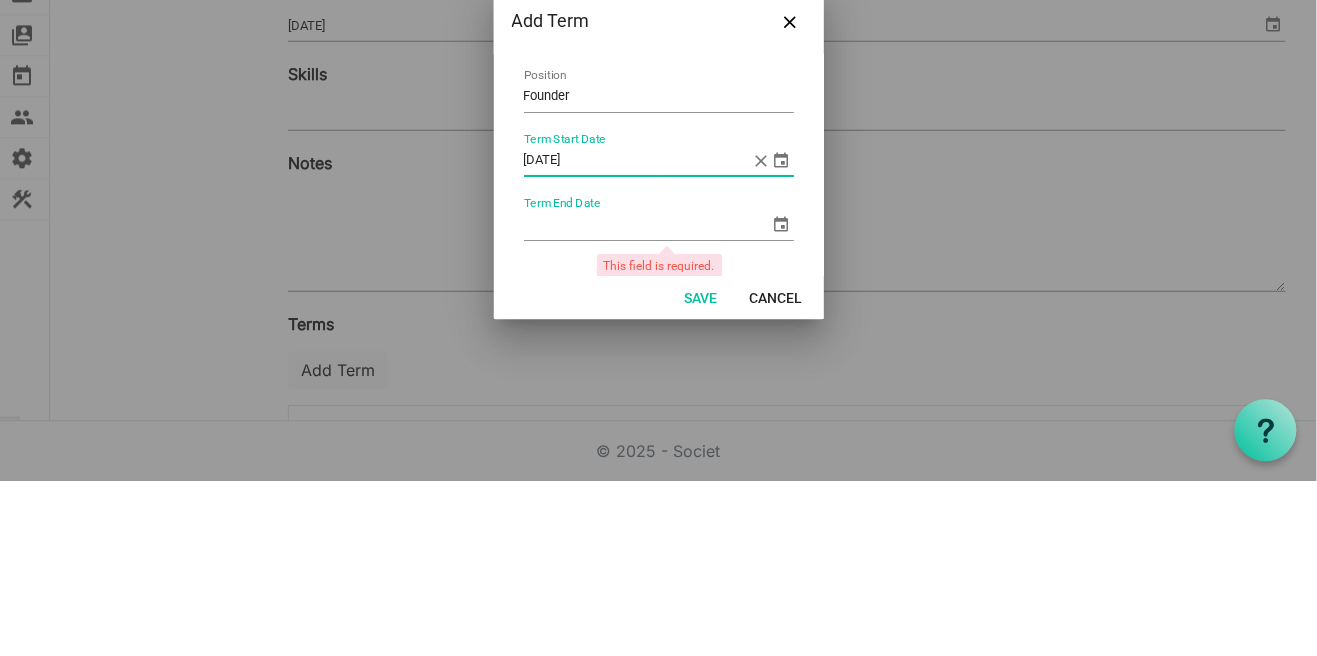 click on "Term End Date" at bounding box center [647, 400] 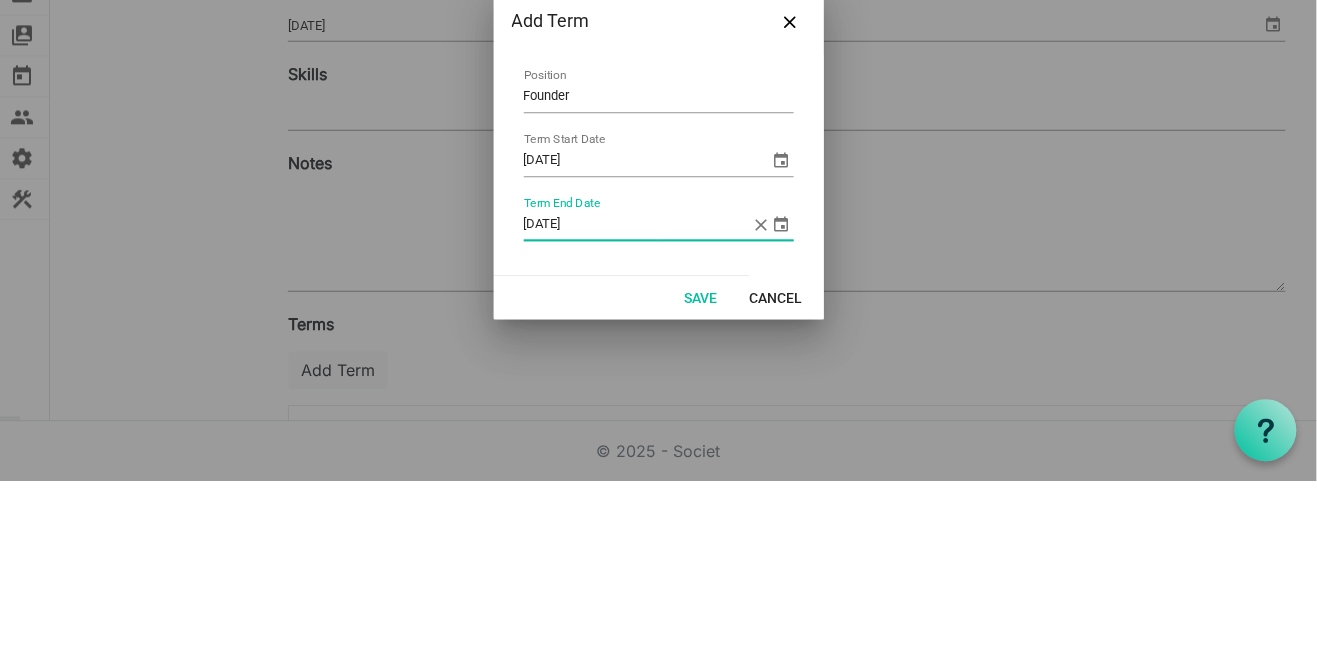 type on "12/25/9999" 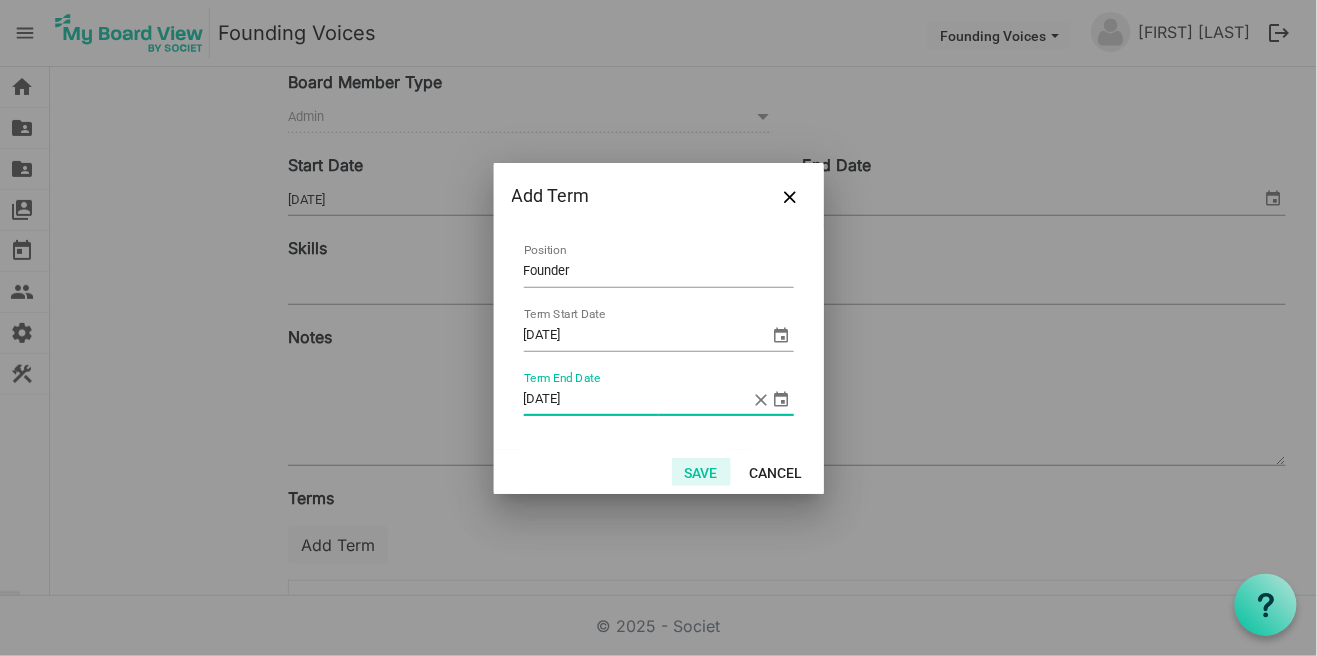 click on "Save" at bounding box center [701, 472] 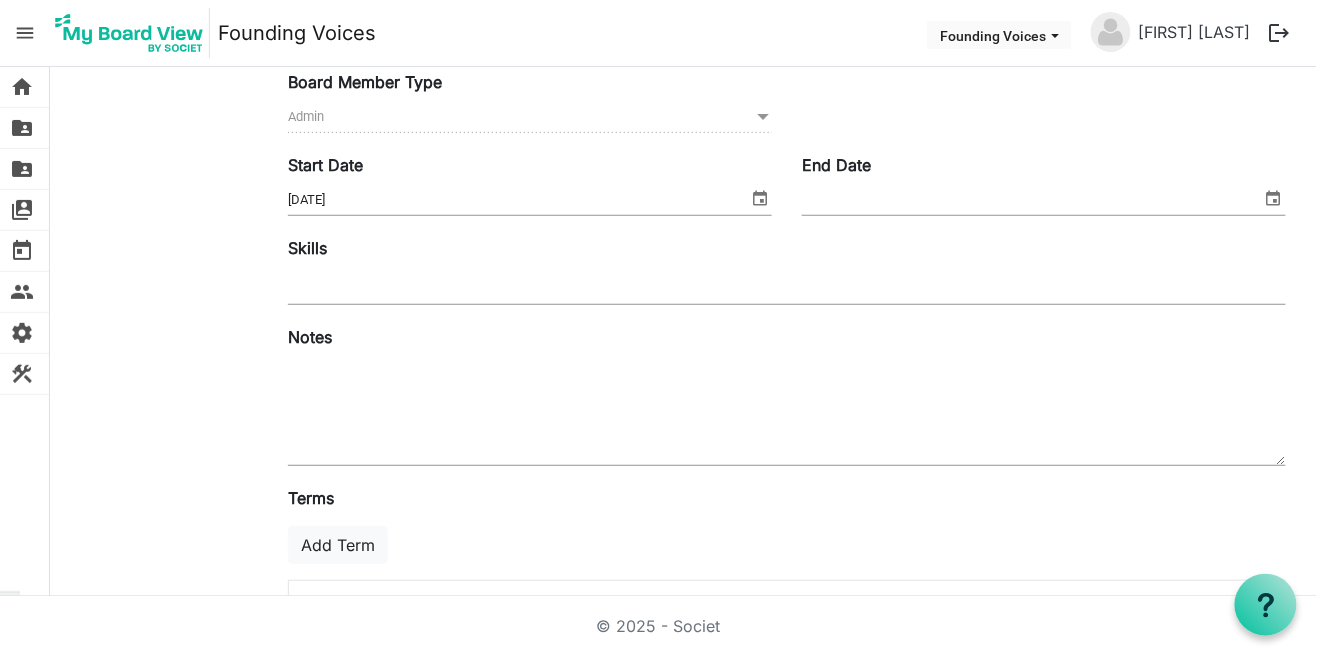 scroll, scrollTop: 2, scrollLeft: 0, axis: vertical 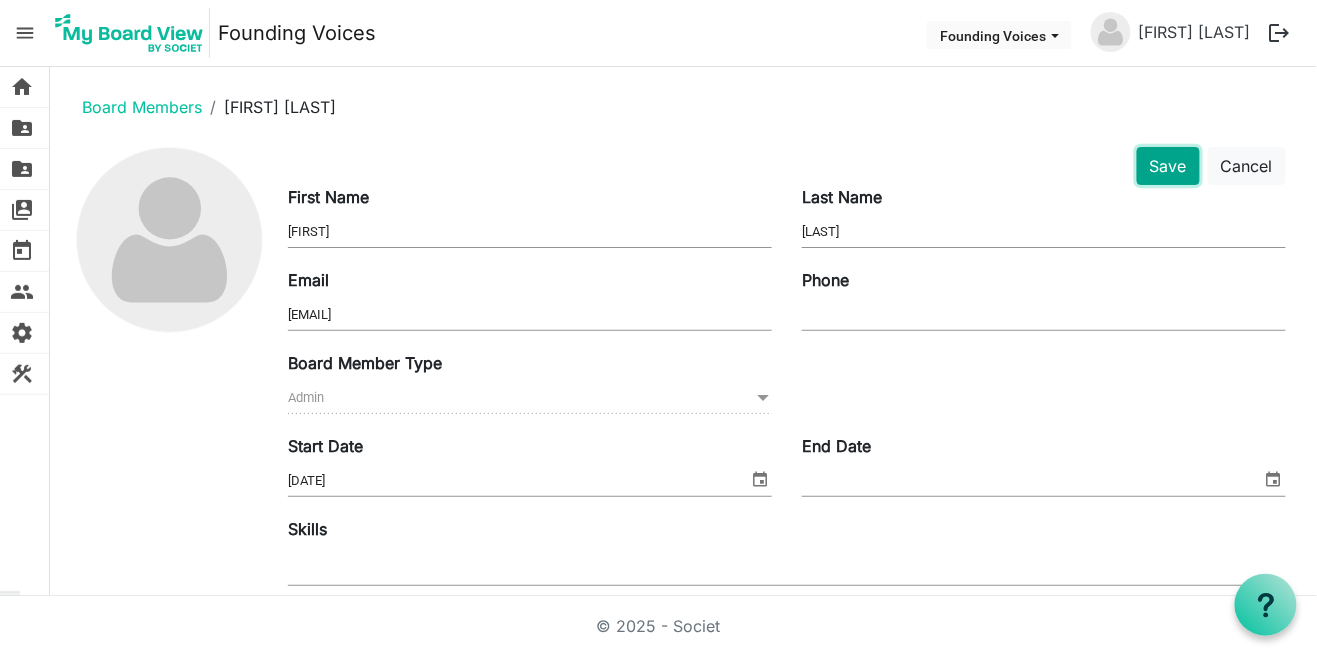 click on "Save" at bounding box center (1168, 166) 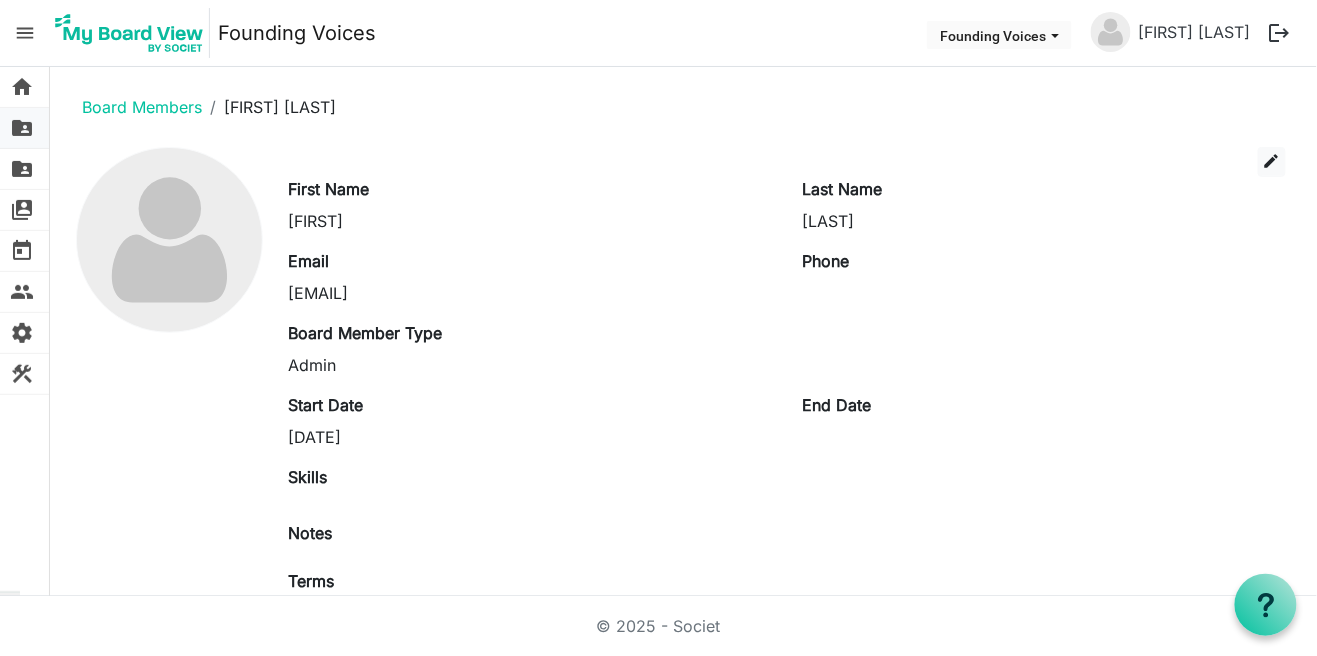 click on "folder_shared" at bounding box center [22, 128] 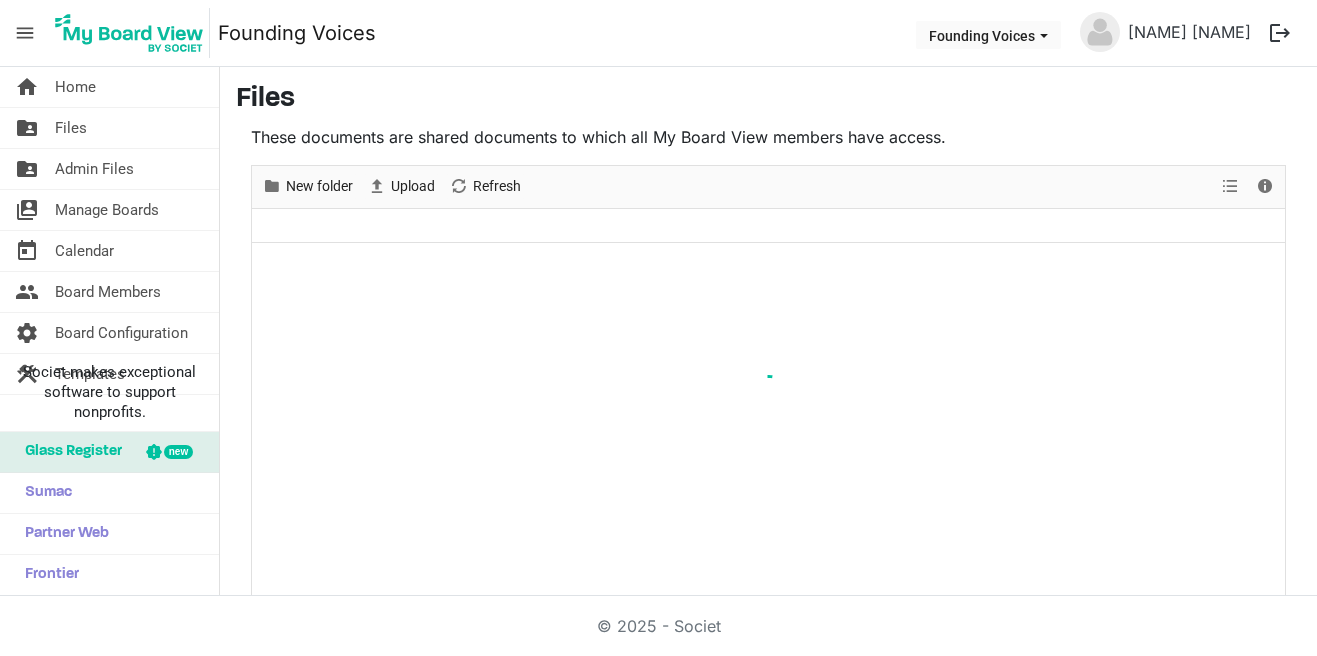 scroll, scrollTop: 0, scrollLeft: 0, axis: both 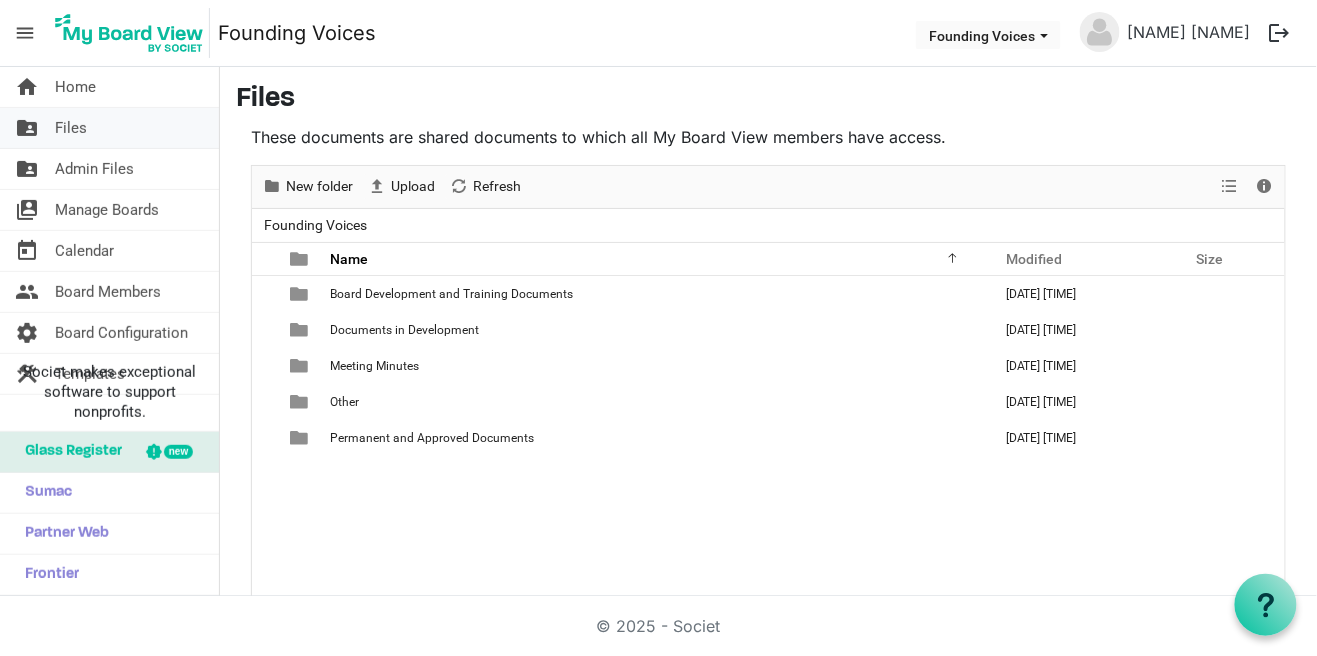 click on "folder_shared
Files" at bounding box center [109, 128] 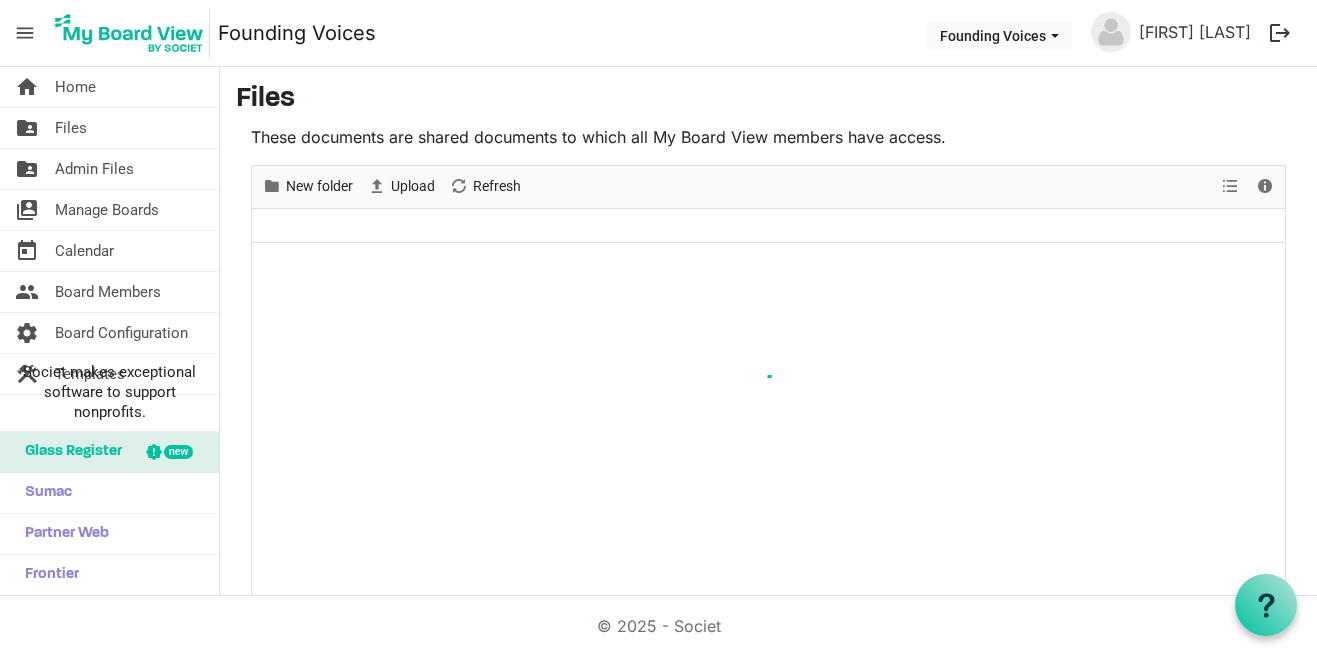 scroll, scrollTop: 0, scrollLeft: 0, axis: both 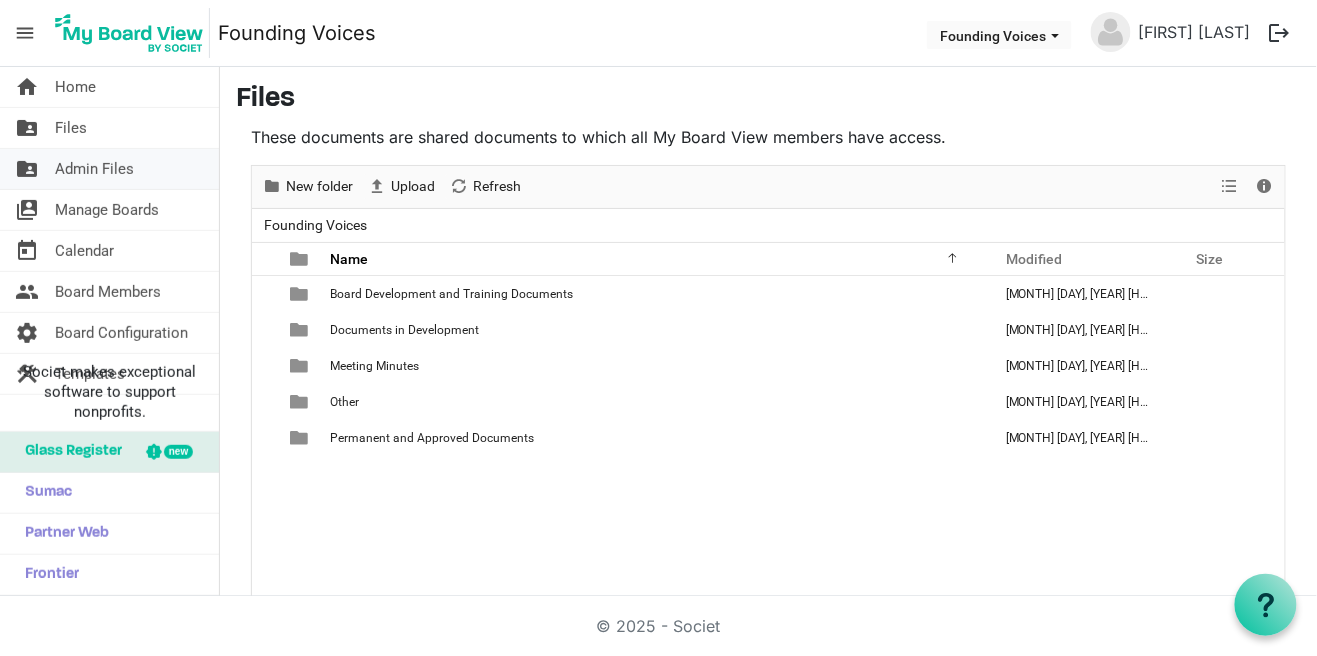 click on "folder_shared
Admin Files" at bounding box center [109, 169] 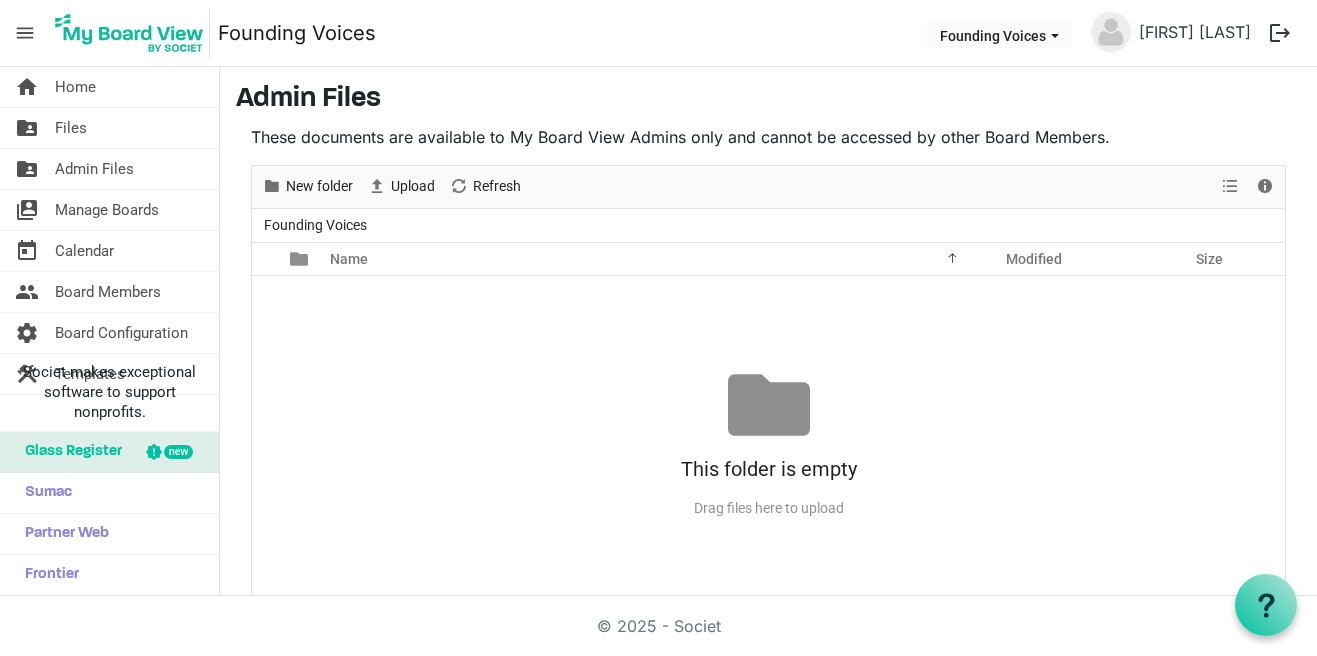 scroll, scrollTop: 0, scrollLeft: 0, axis: both 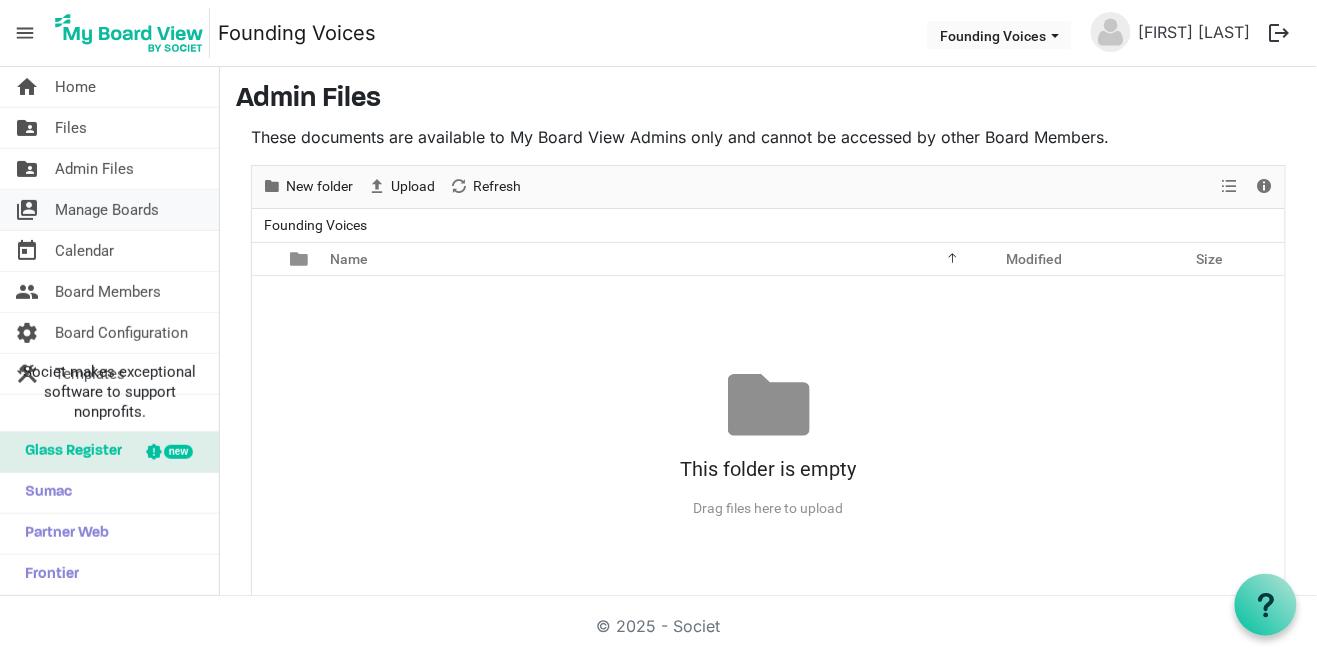 click on "Manage Boards" at bounding box center [107, 210] 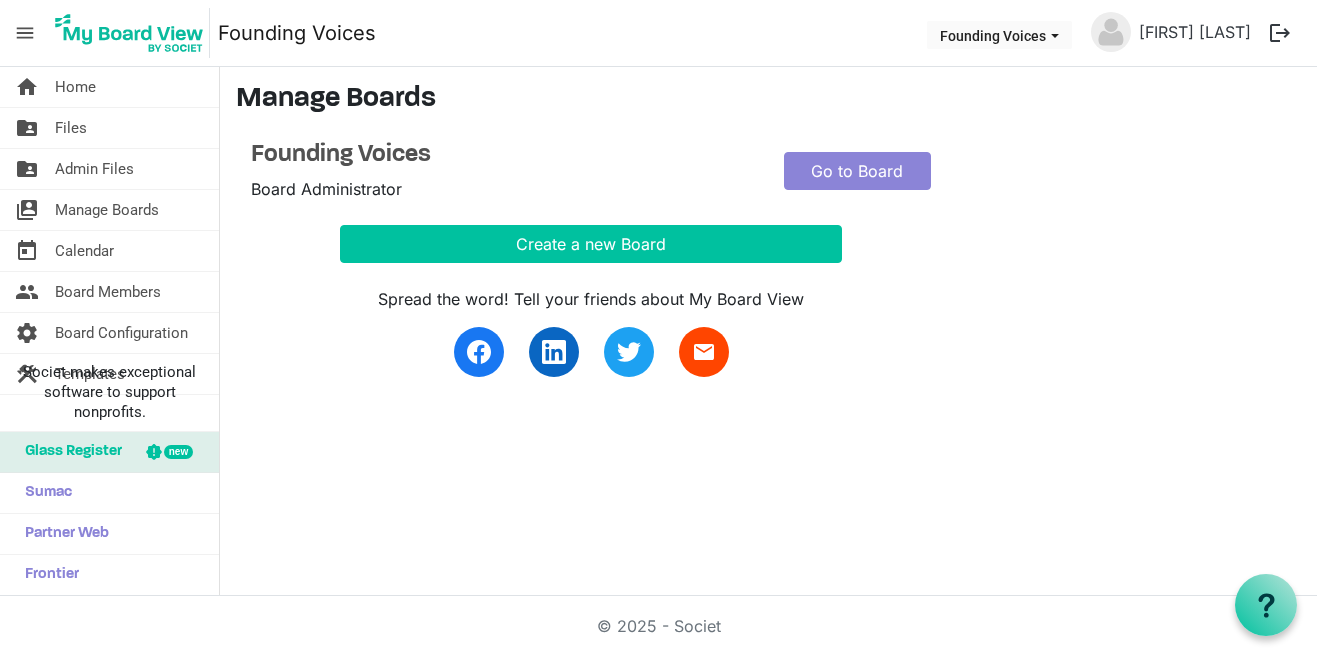 scroll, scrollTop: 0, scrollLeft: 0, axis: both 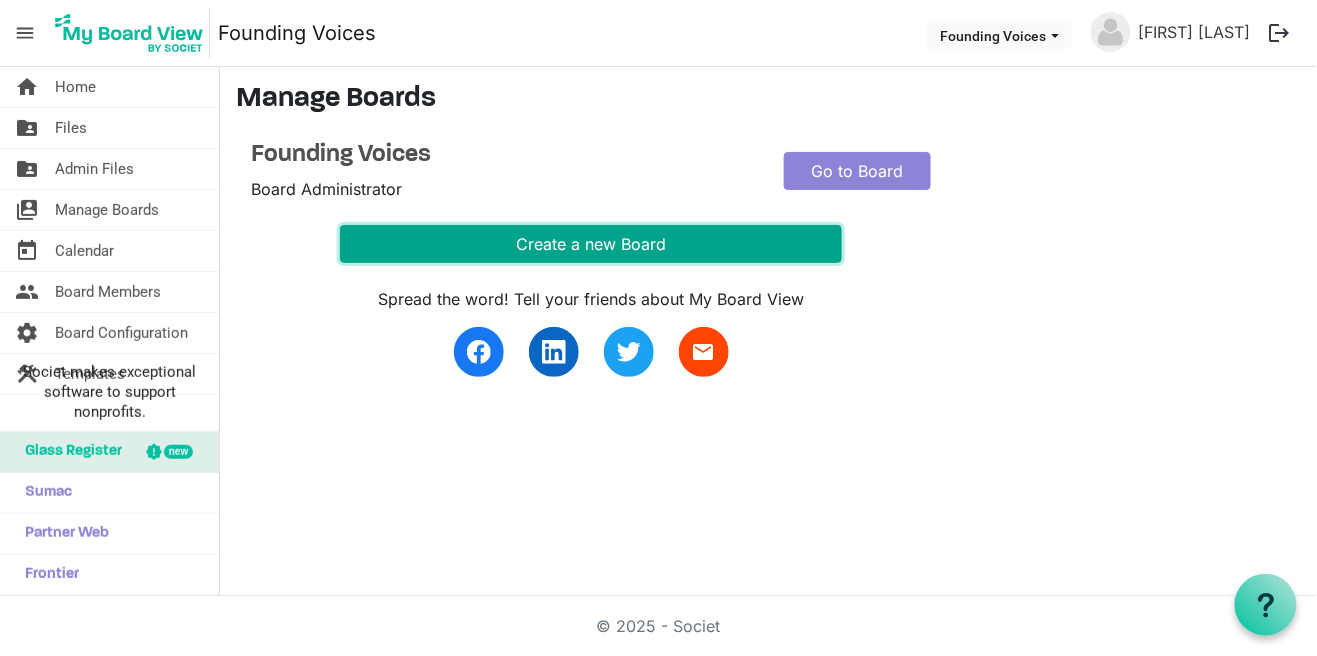 click on "Create a new Board" at bounding box center (591, 244) 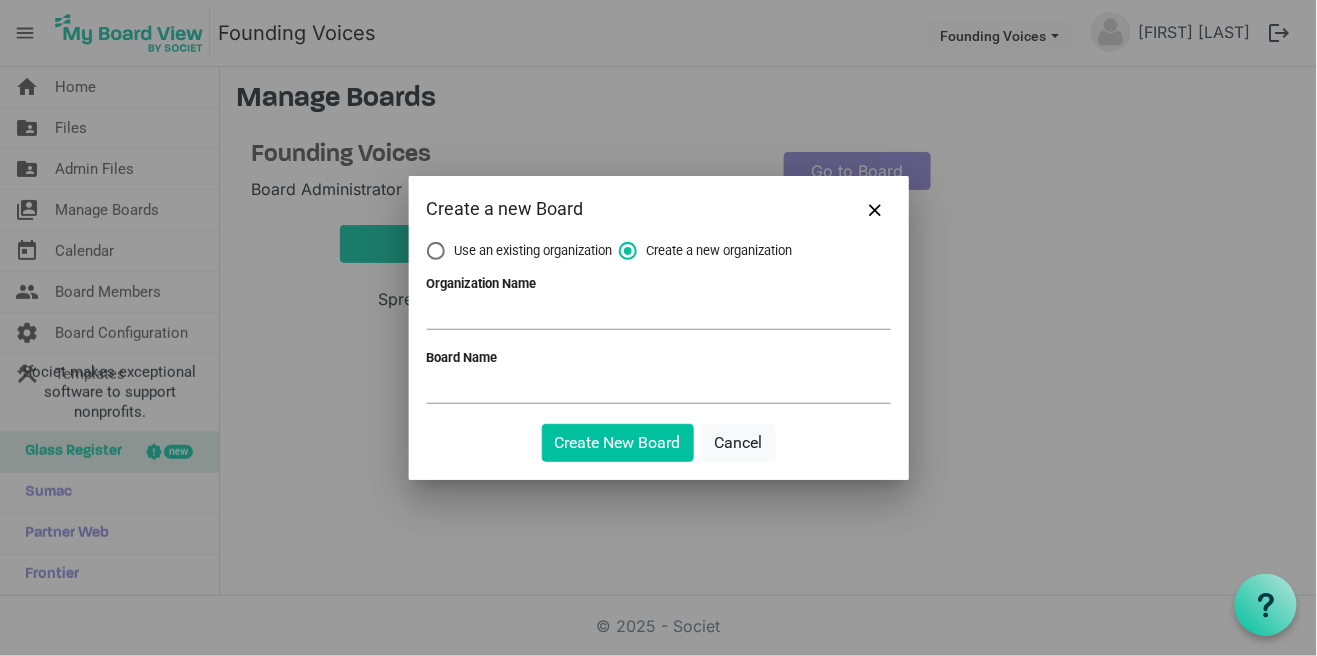 click on "Use an existing organization" at bounding box center [520, 251] 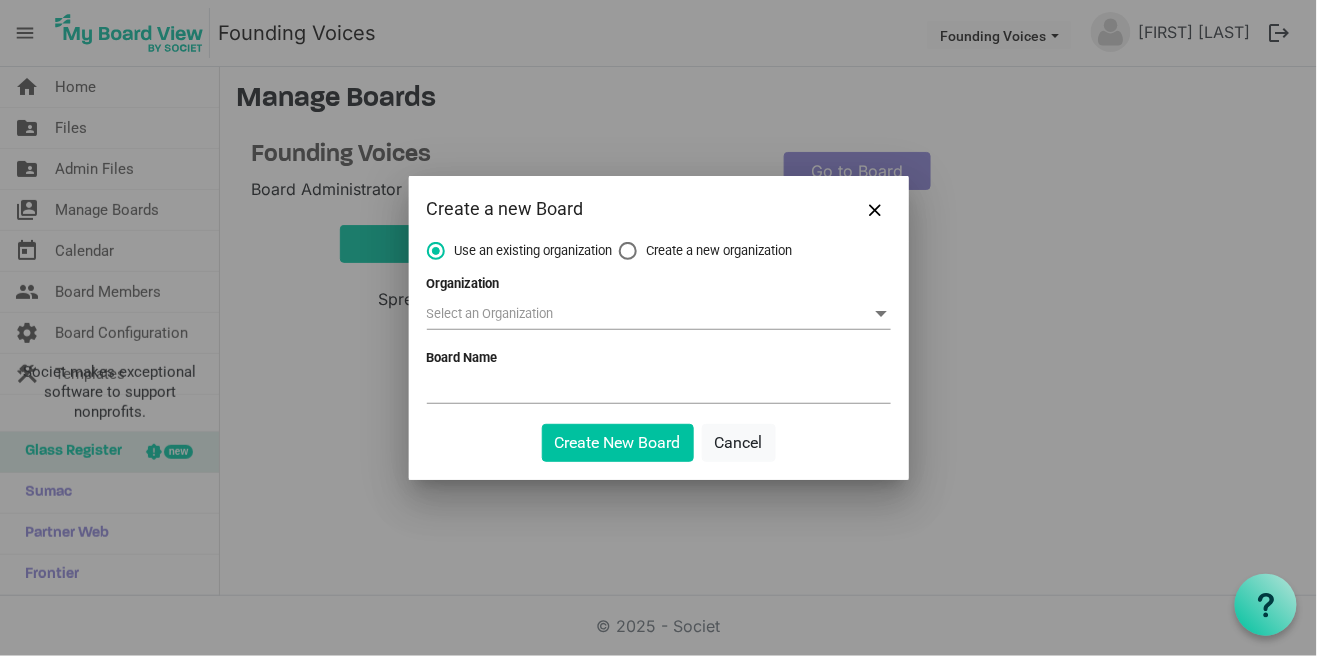 click at bounding box center (659, 314) 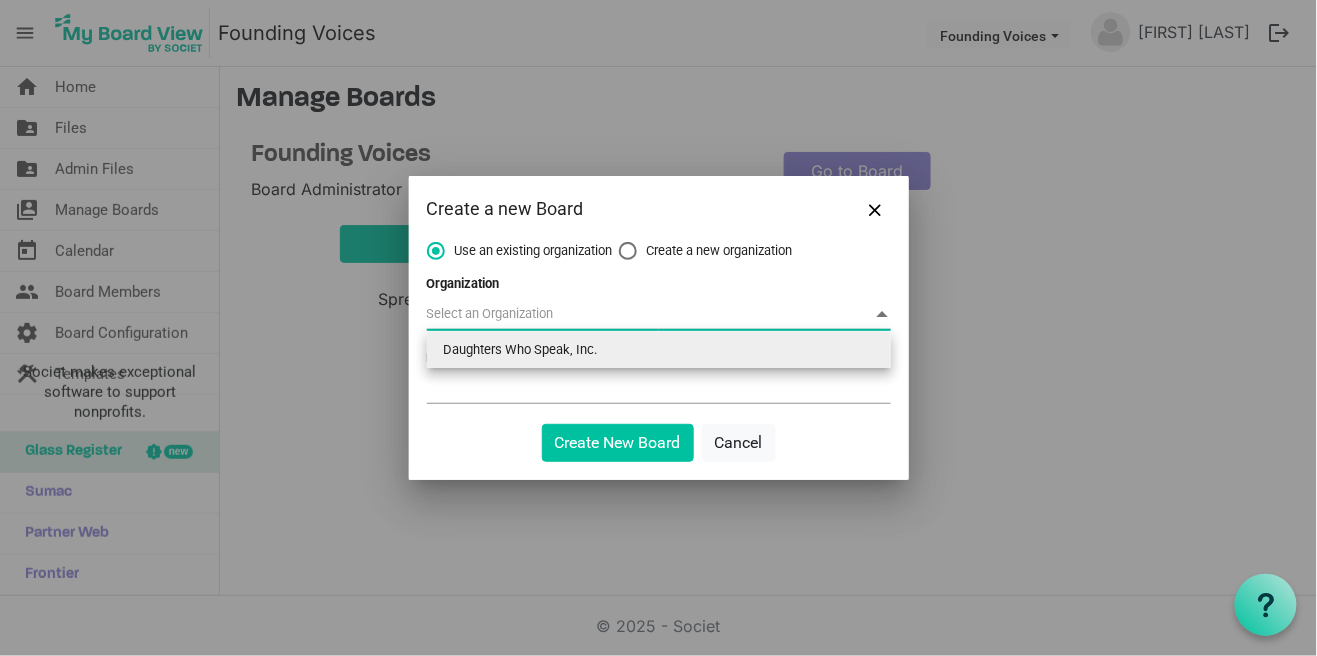 click on "Daughters Who Speak, Inc." at bounding box center (659, 350) 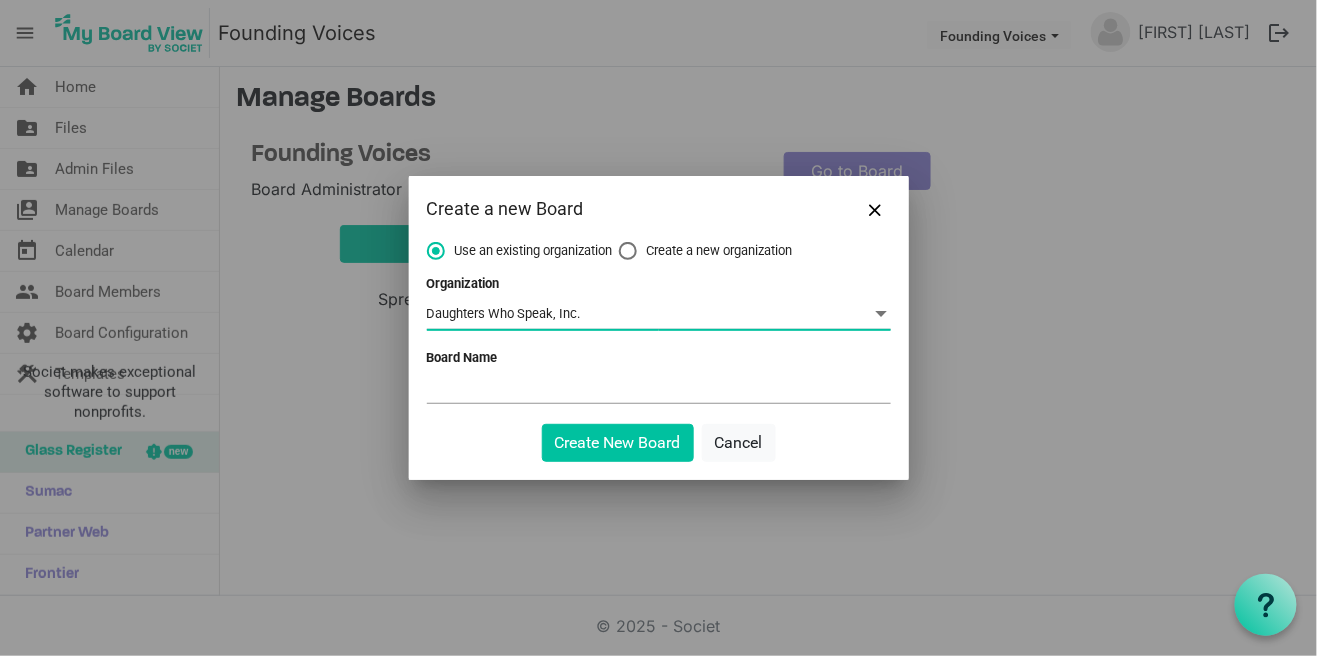 click on "Board Name" at bounding box center (659, 388) 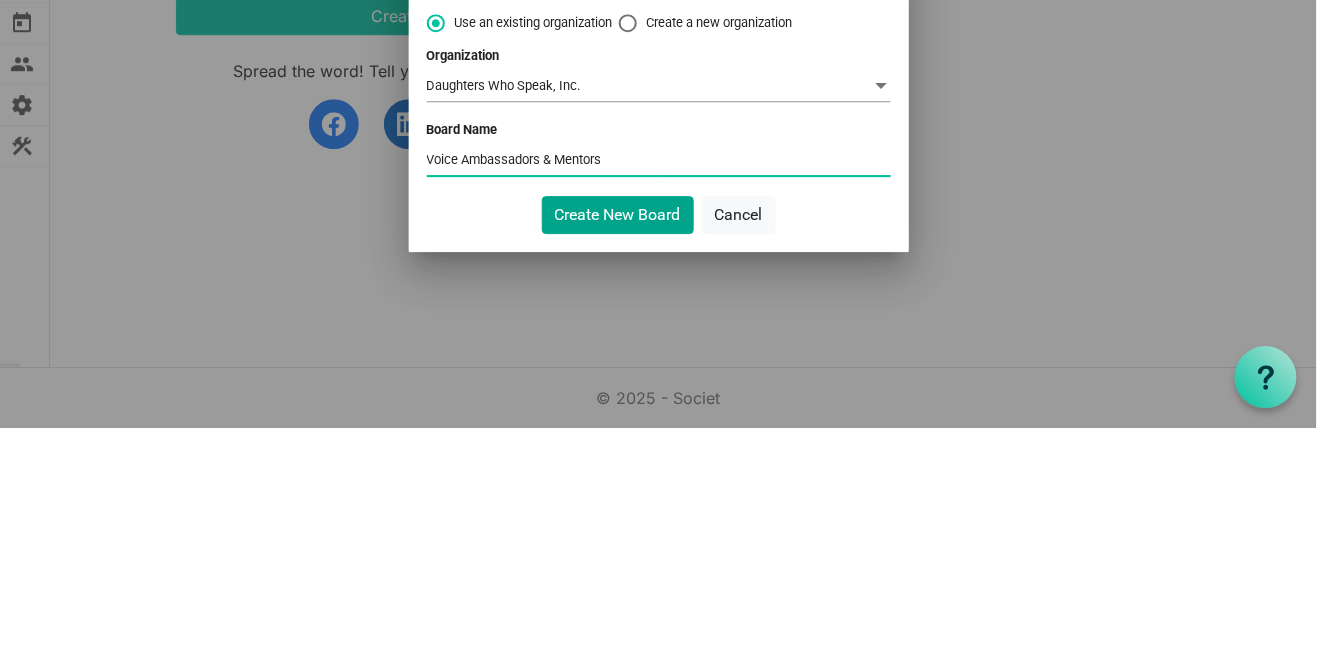 type on "Voice Ambassadors & Mentors" 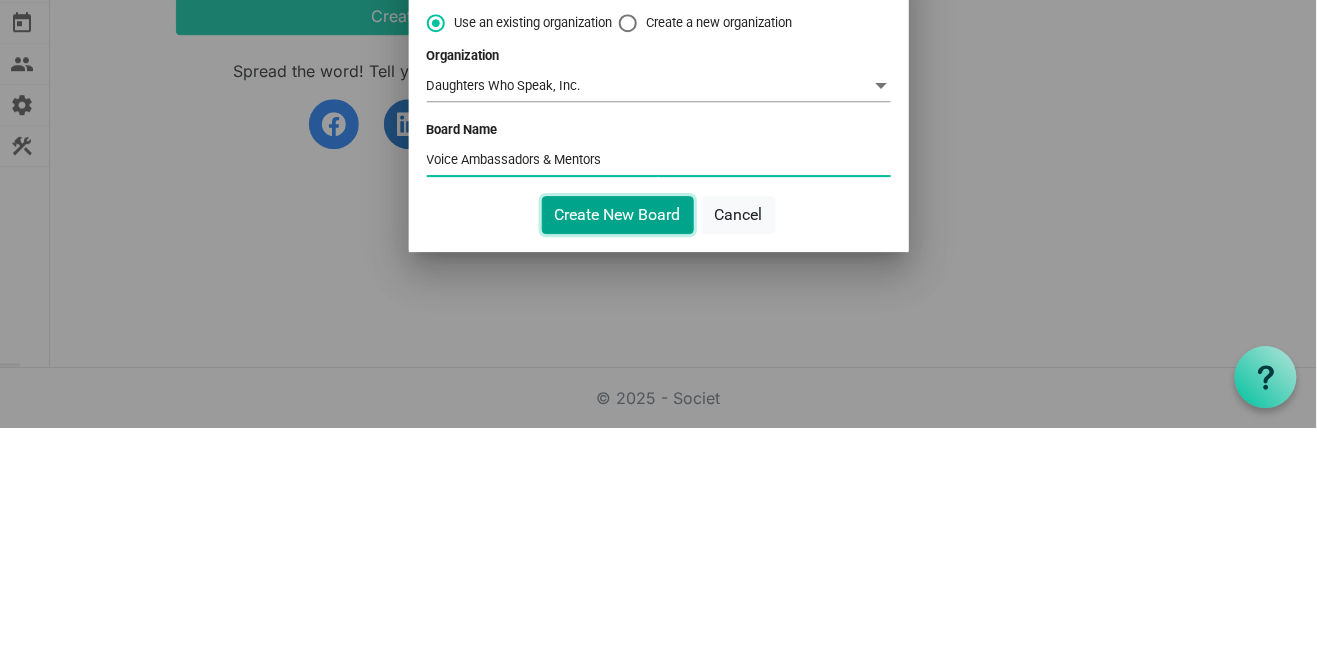 click on "Create New Board" at bounding box center [618, 443] 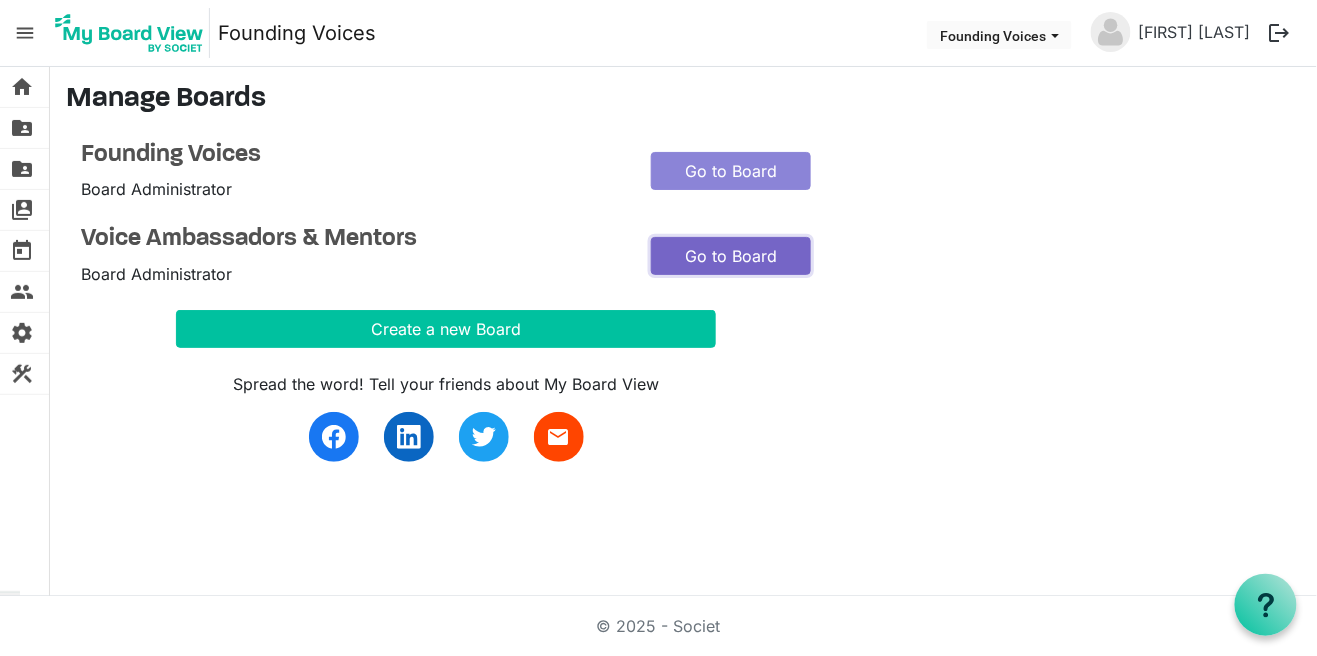 click on "Go to Board" at bounding box center (731, 256) 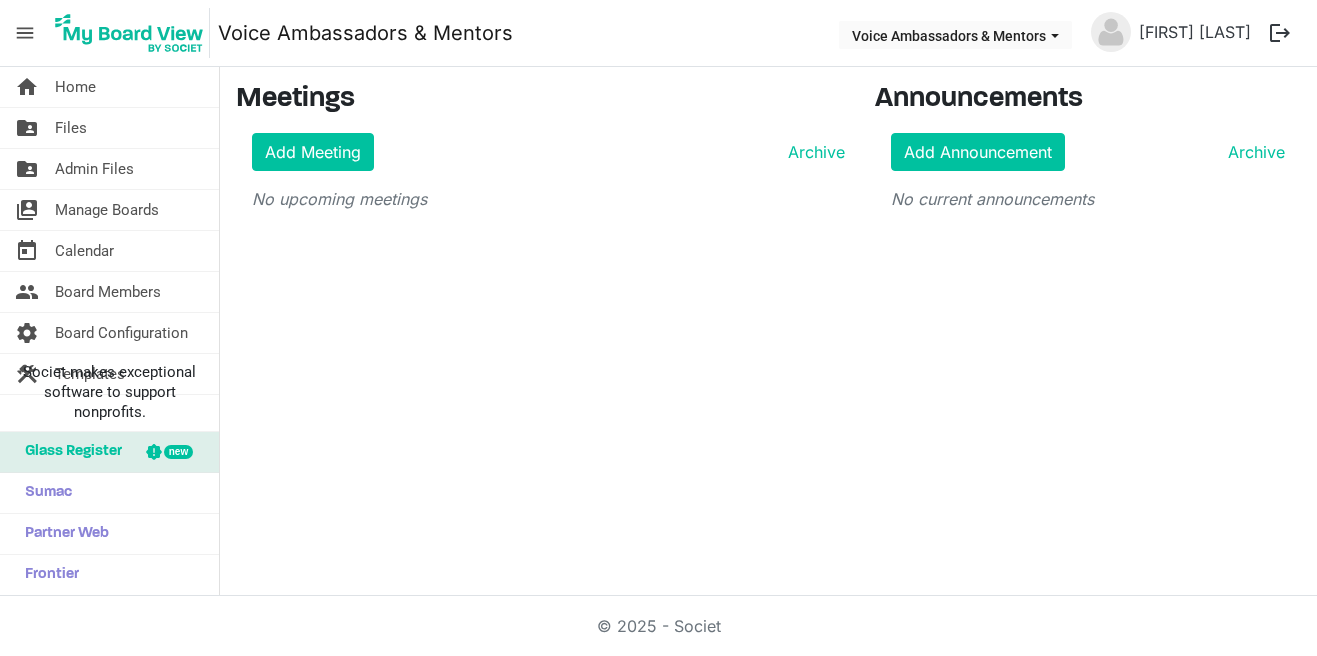 scroll, scrollTop: 0, scrollLeft: 0, axis: both 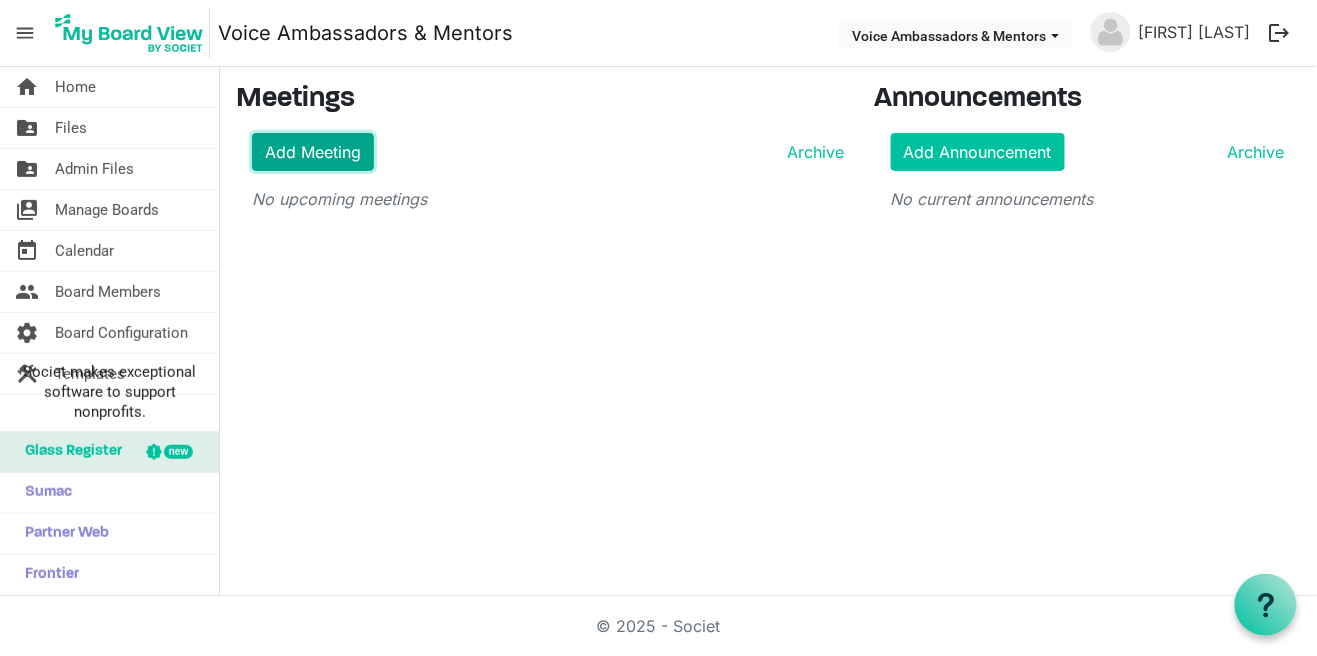 click on "Add Meeting" at bounding box center [313, 152] 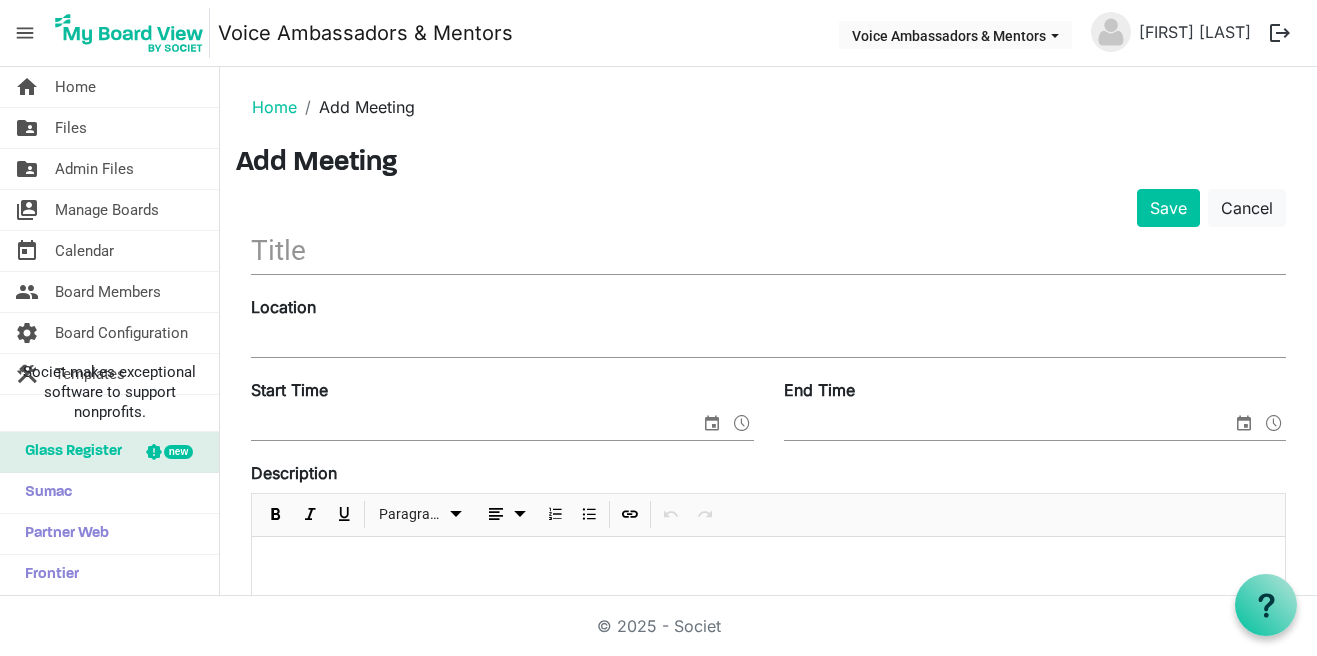 scroll, scrollTop: 0, scrollLeft: 0, axis: both 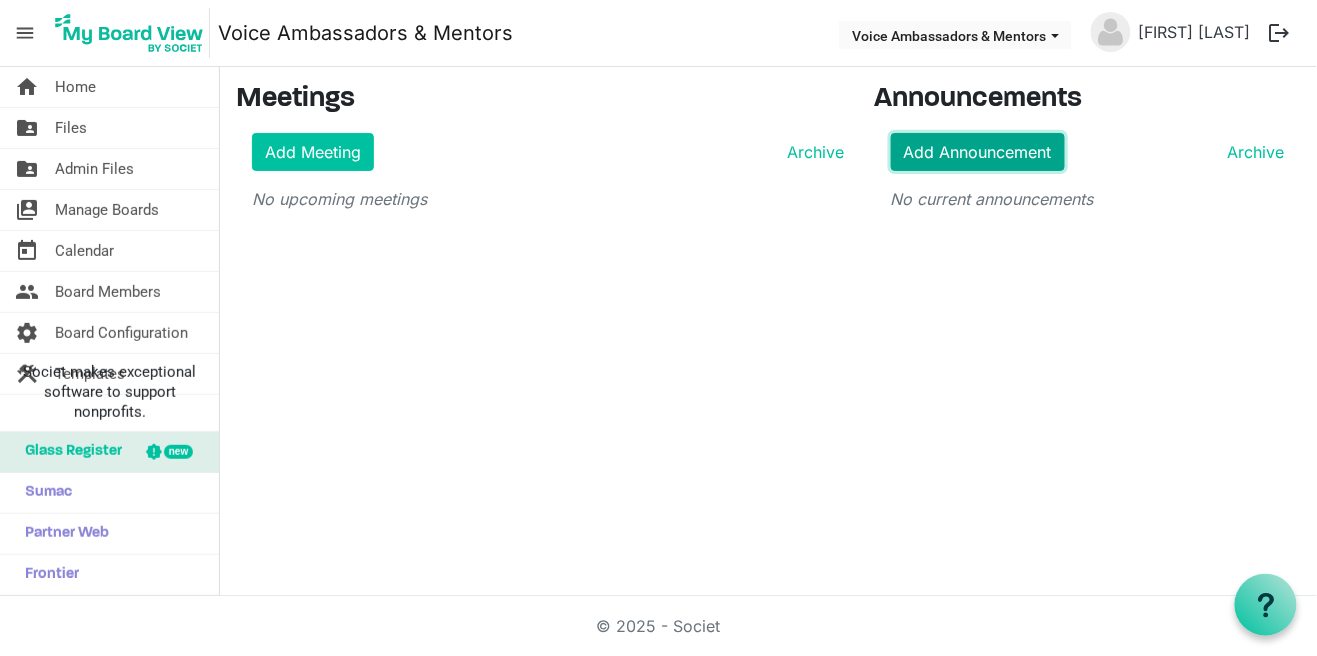 click on "Add Announcement" at bounding box center (978, 152) 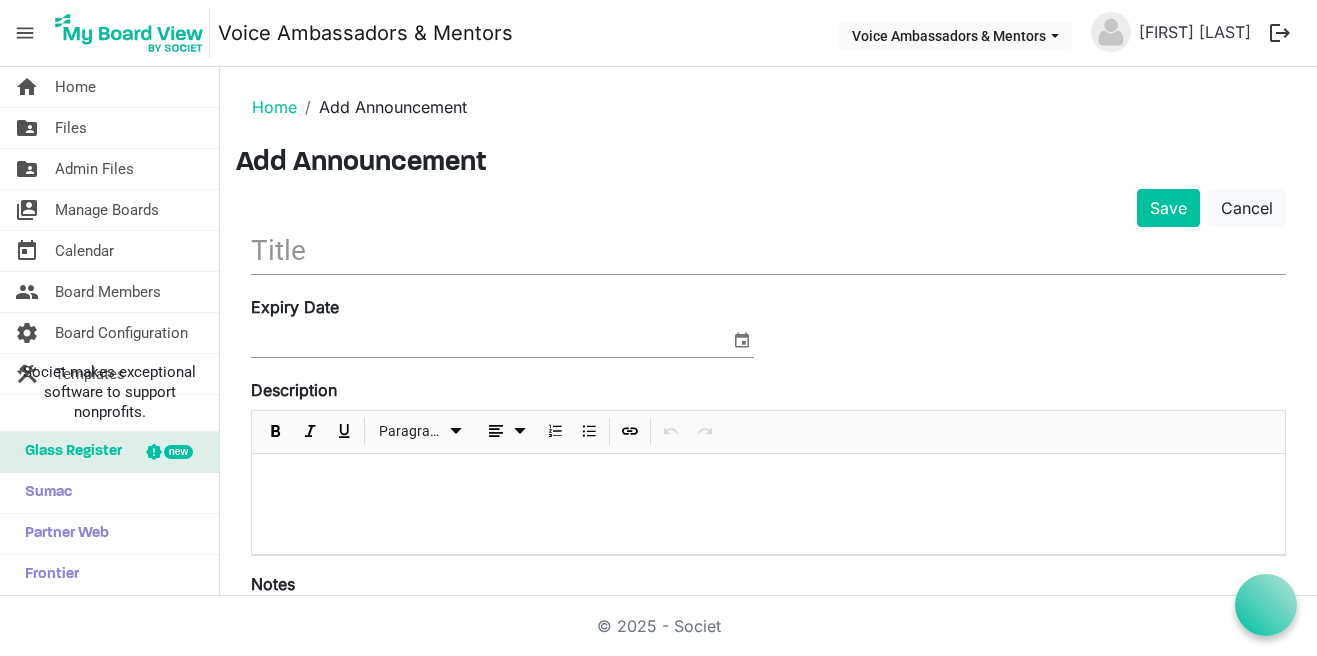scroll, scrollTop: 0, scrollLeft: 0, axis: both 